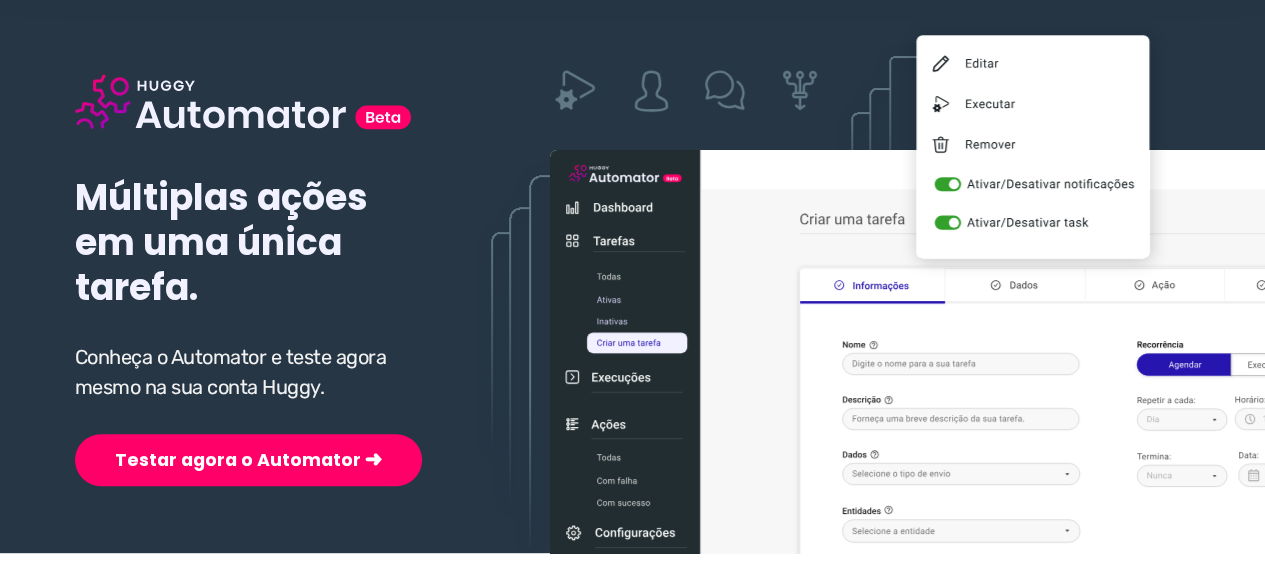 scroll, scrollTop: 200, scrollLeft: 0, axis: vertical 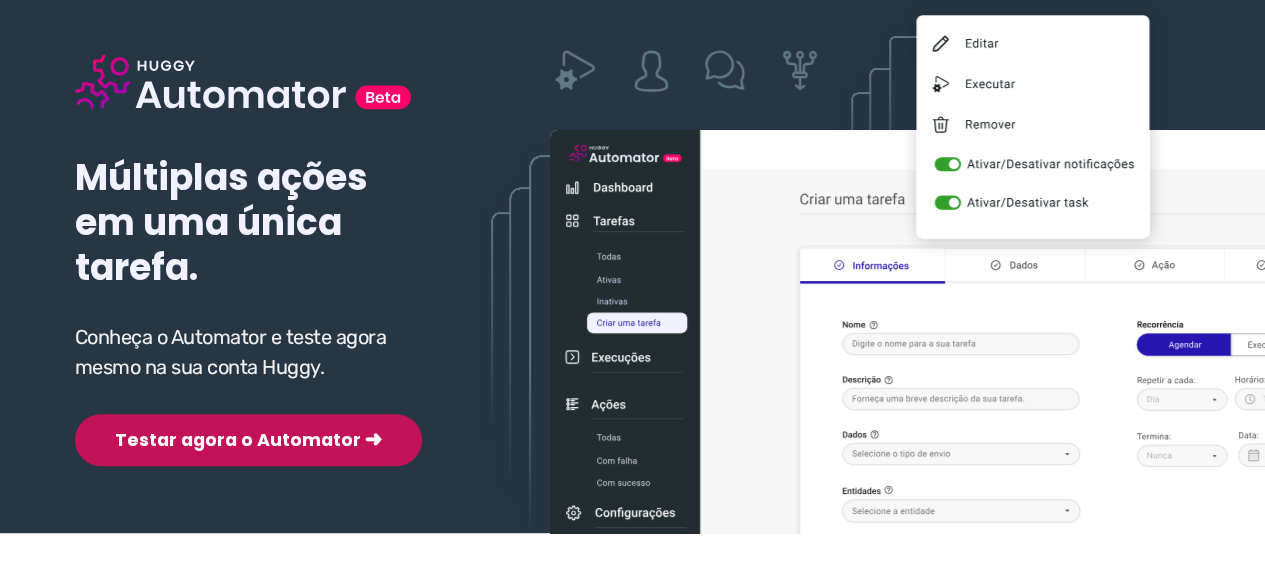 click on "Testar agora o Automator ➜" at bounding box center [248, 440] 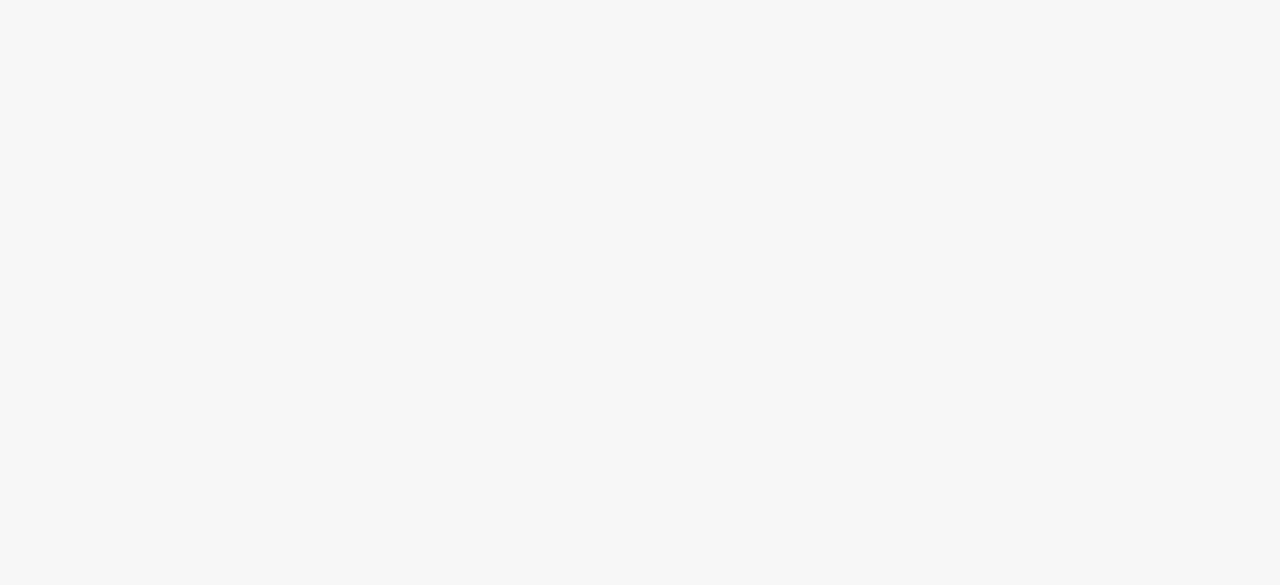 scroll, scrollTop: 0, scrollLeft: 0, axis: both 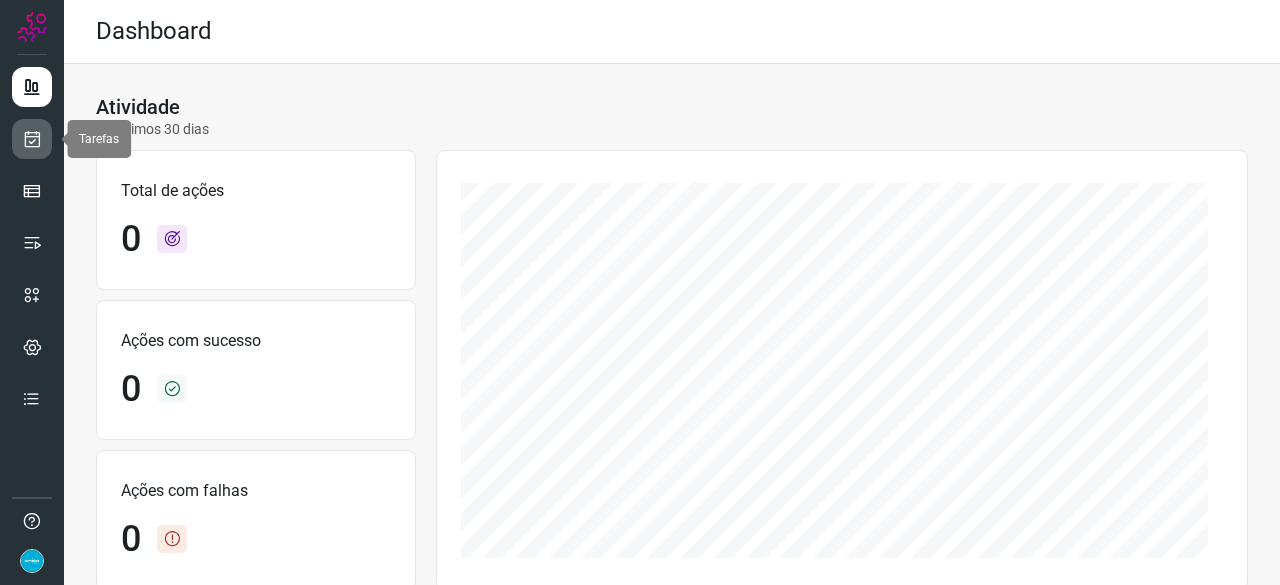 click at bounding box center (32, 139) 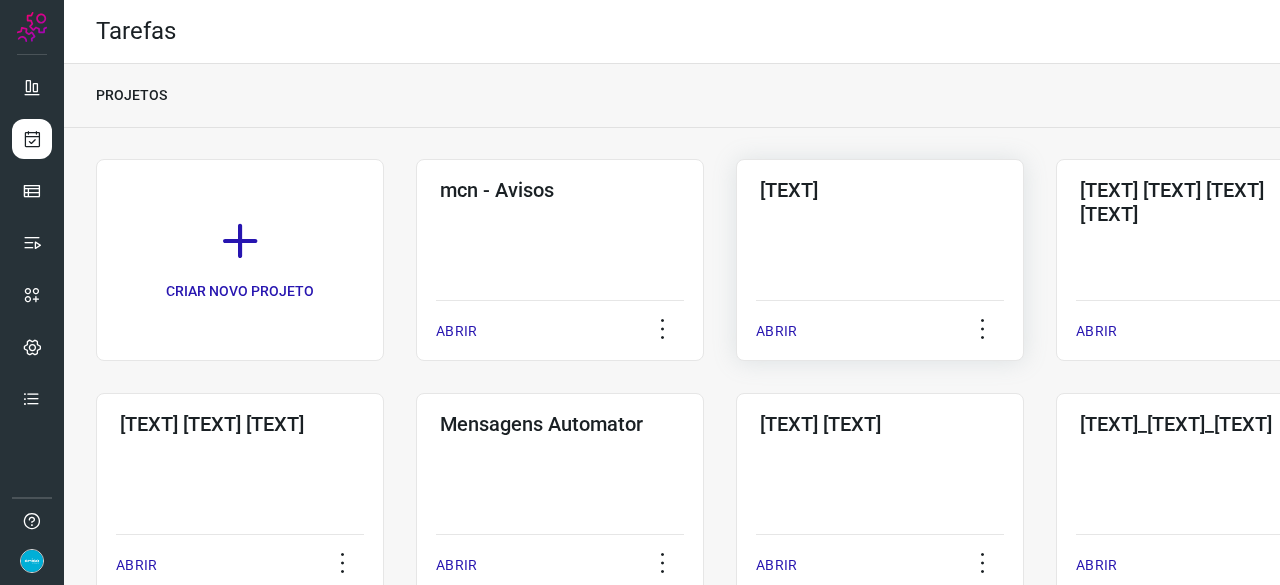 click on "ABRIR" at bounding box center [776, 331] 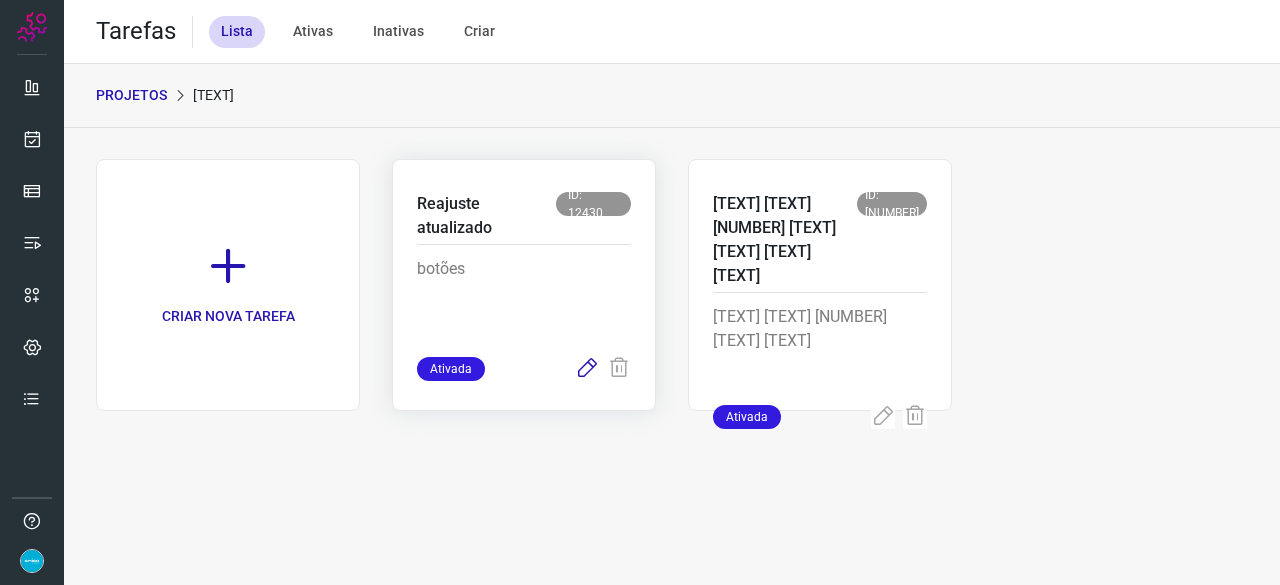 click at bounding box center (587, 369) 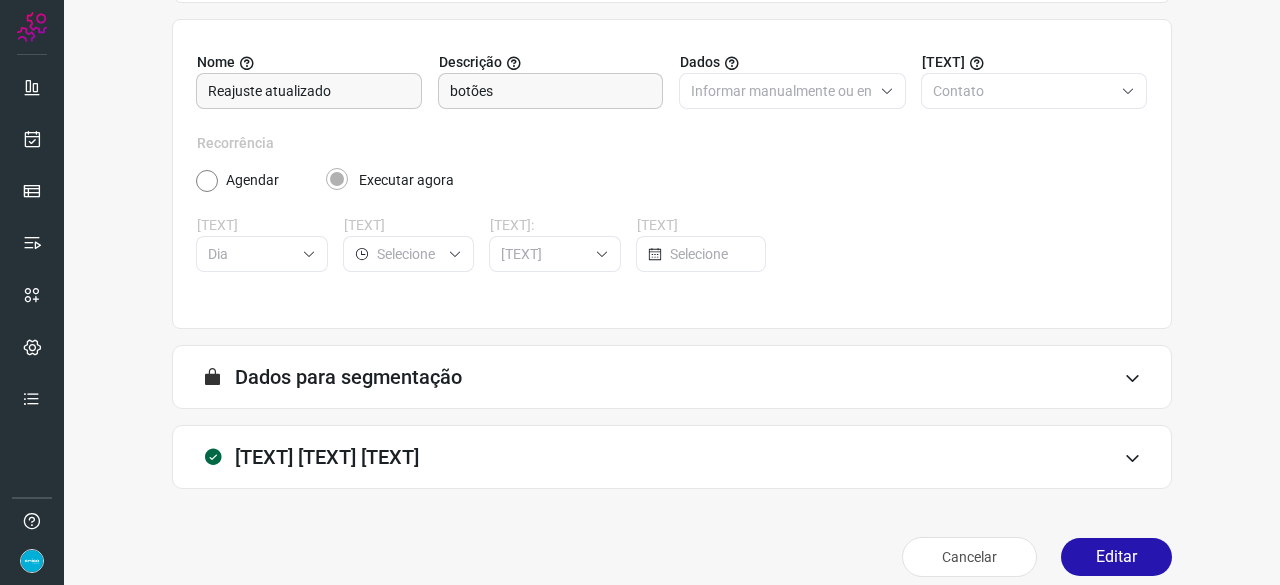 scroll, scrollTop: 195, scrollLeft: 0, axis: vertical 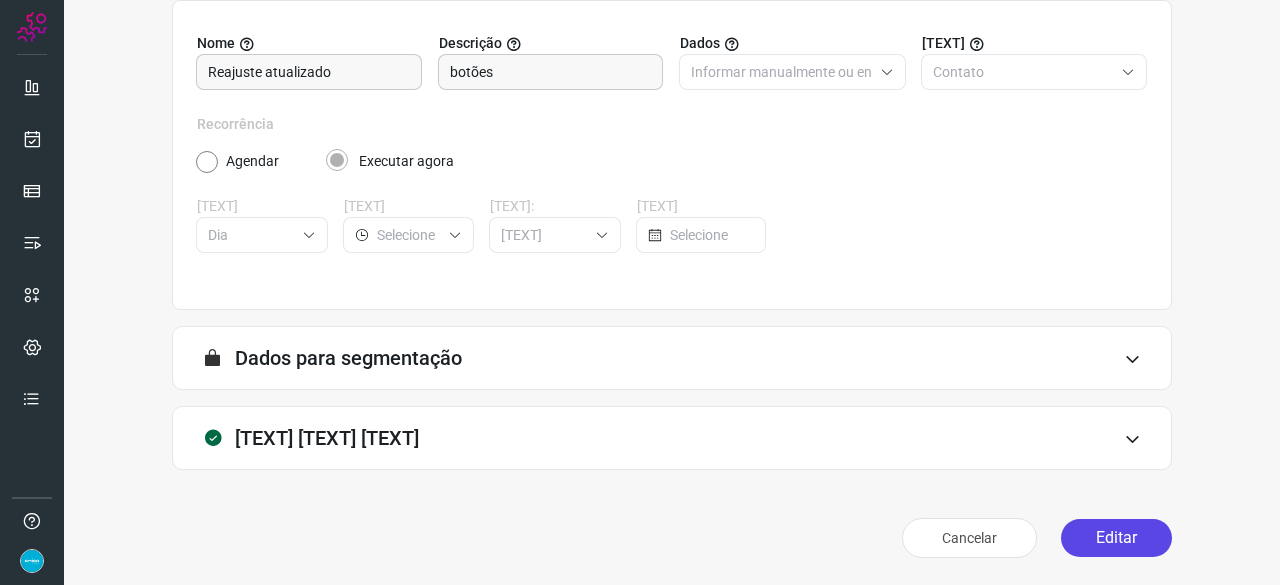 click on "Editar" at bounding box center [1116, 538] 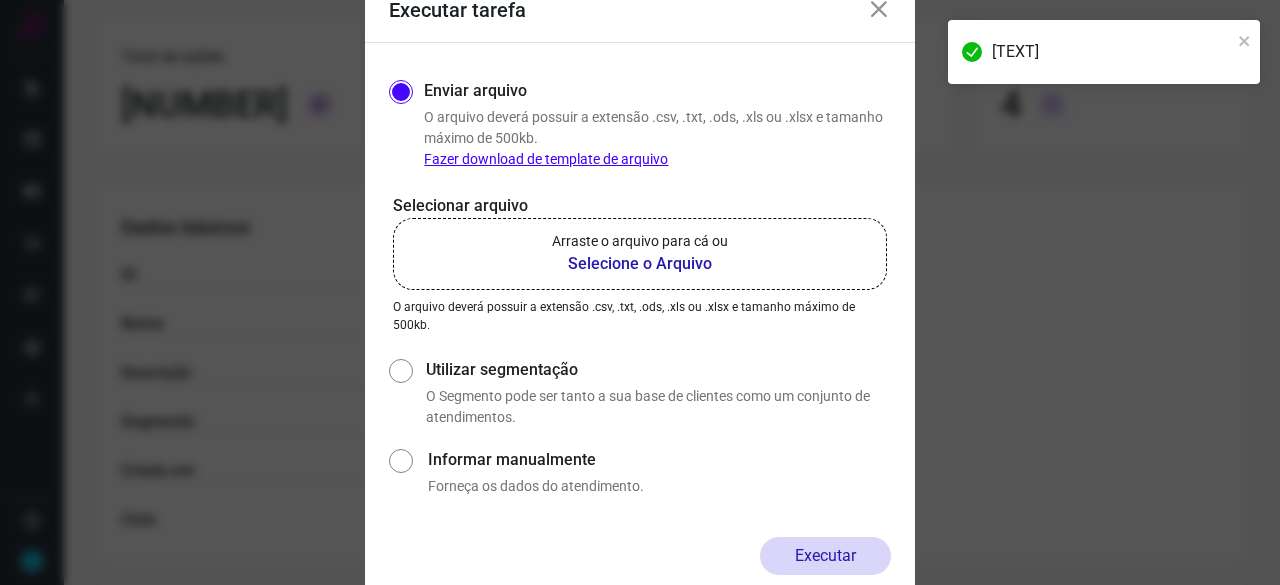 click on "Selecione o Arquivo" at bounding box center [640, 264] 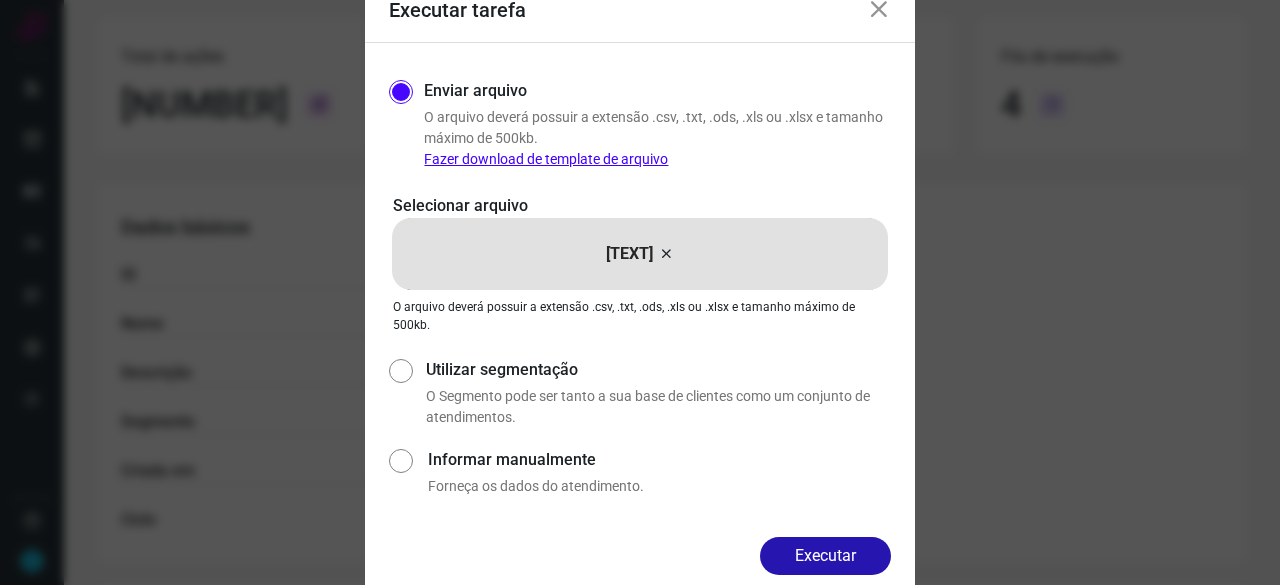 click at bounding box center (879, 10) 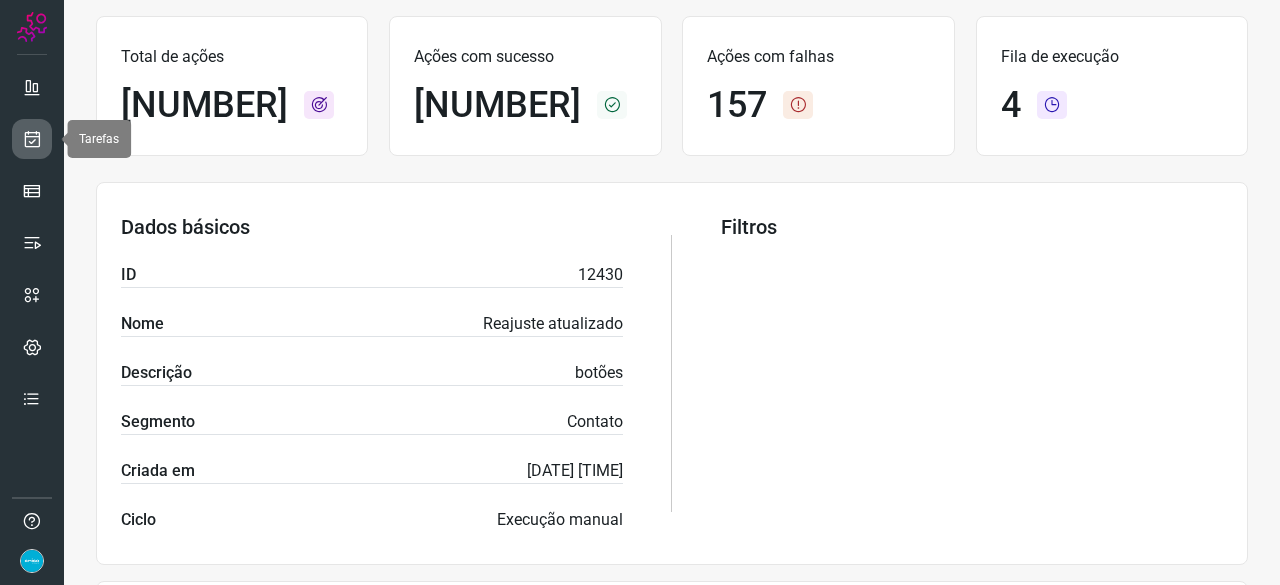 click at bounding box center [32, 139] 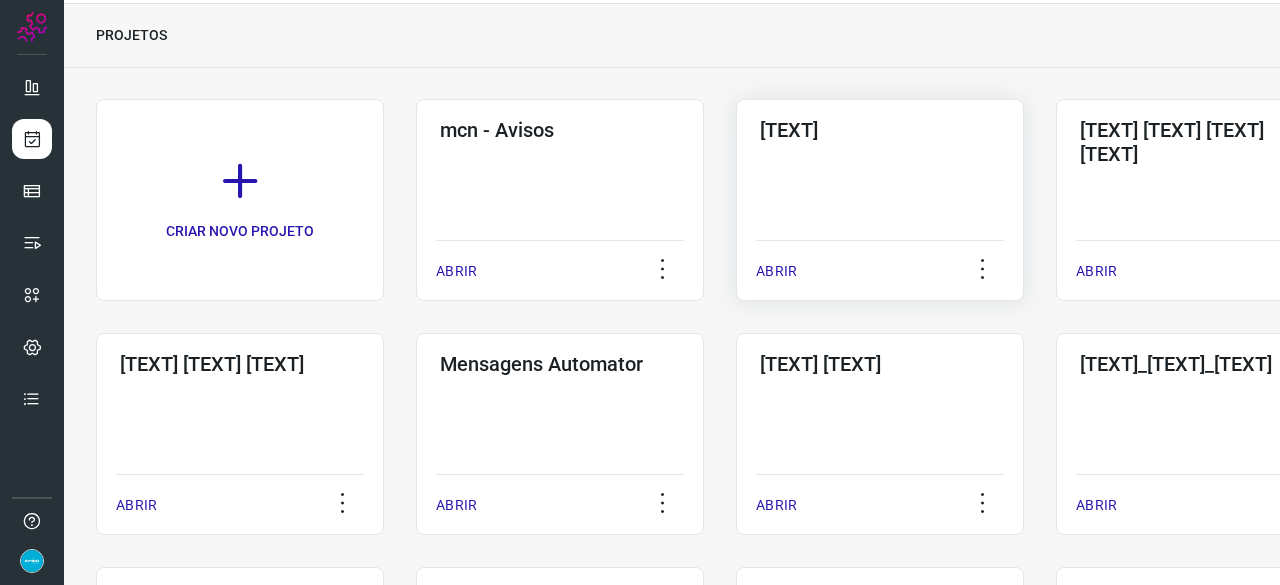 click on "ABRIR" at bounding box center [776, 271] 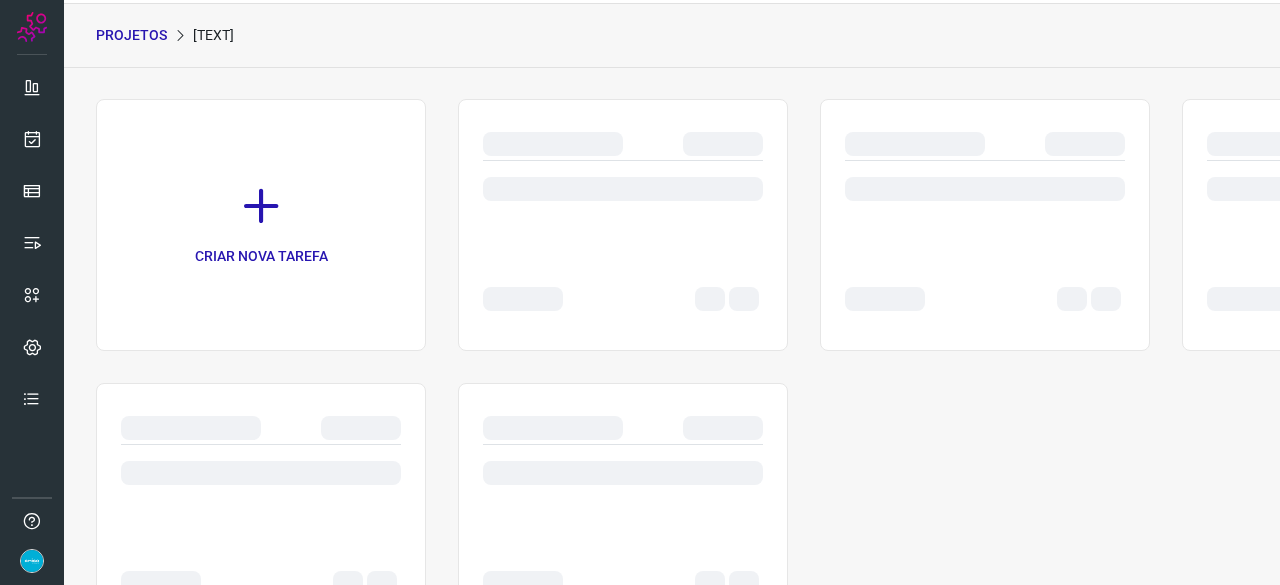 scroll, scrollTop: 0, scrollLeft: 0, axis: both 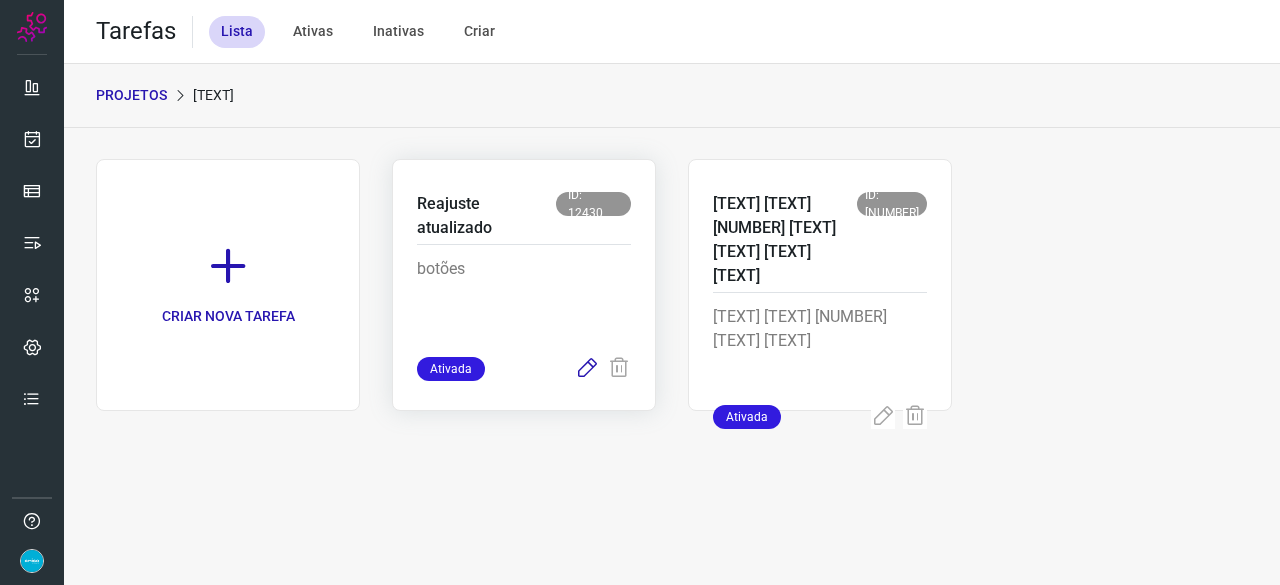 click at bounding box center (587, 369) 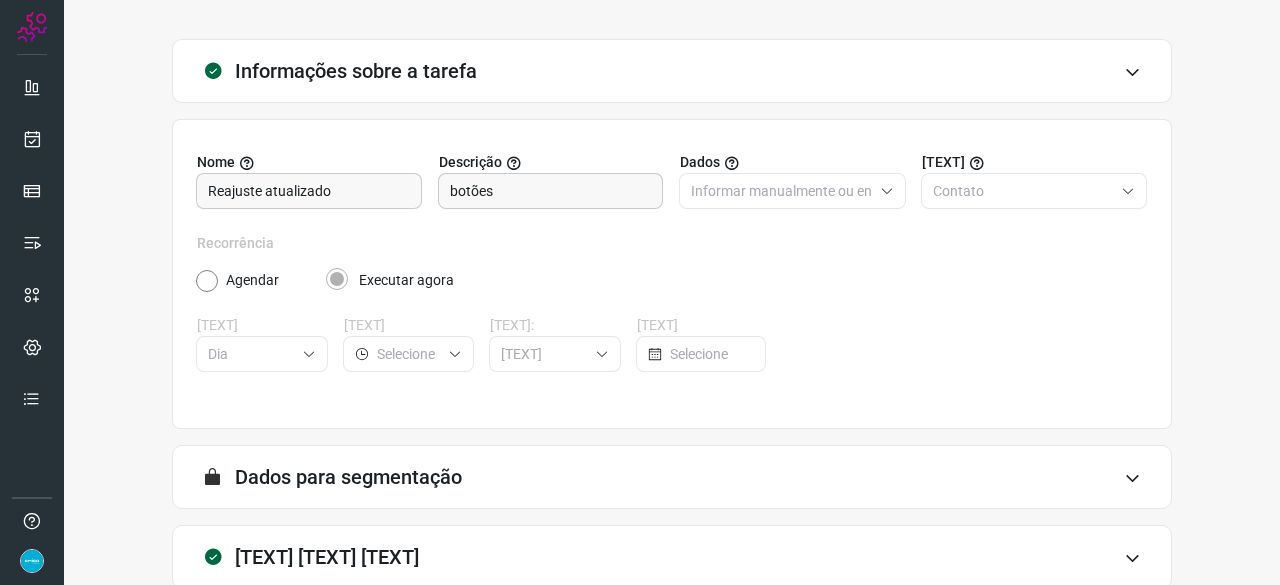 scroll, scrollTop: 195, scrollLeft: 0, axis: vertical 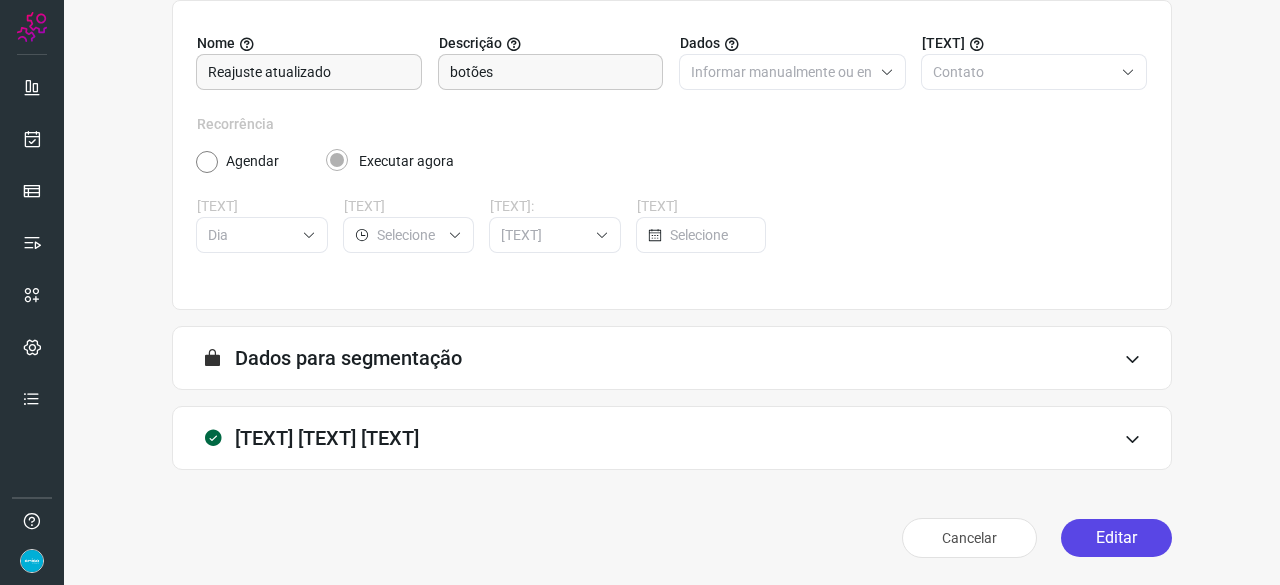 click on "Editar" at bounding box center (1116, 538) 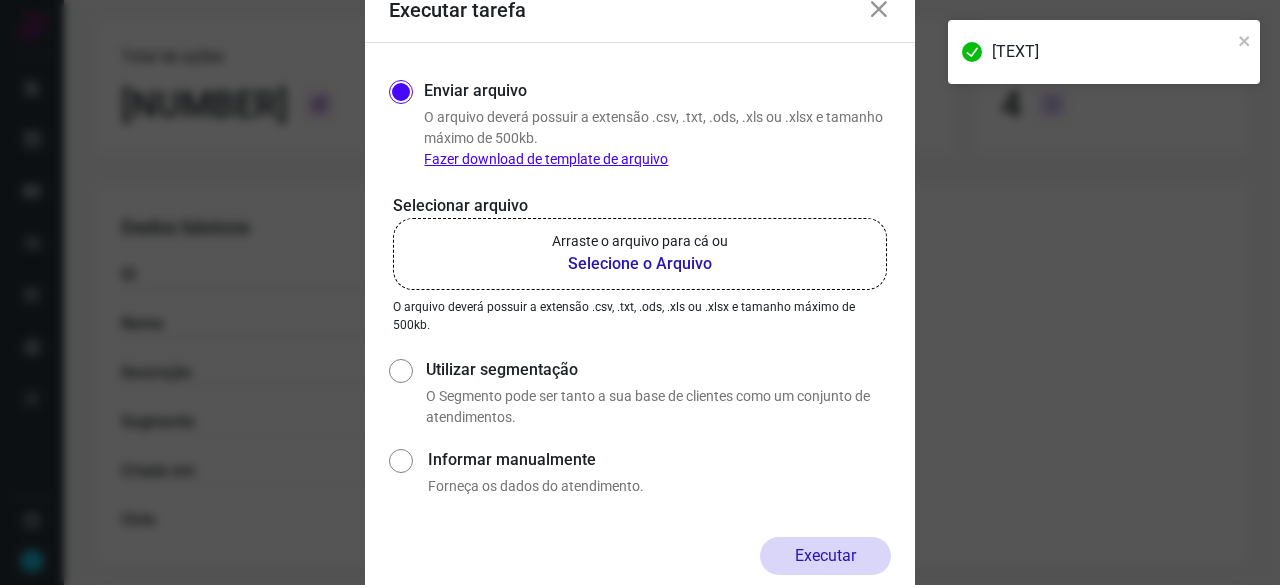 click on "Selecione o Arquivo" at bounding box center [640, 264] 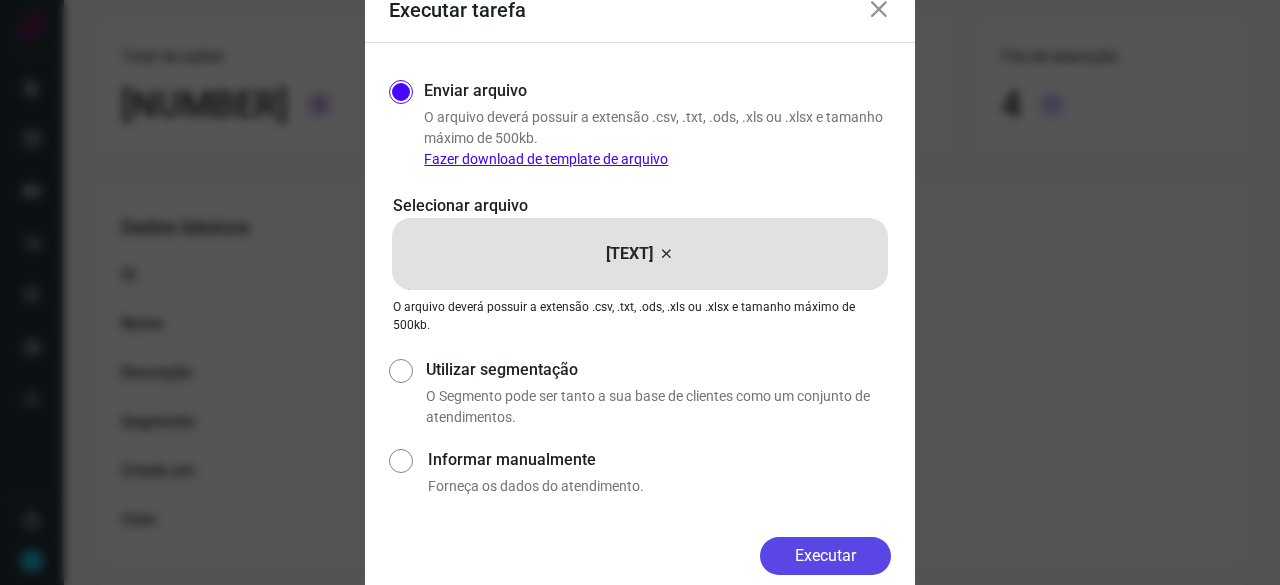 click on "Executar" at bounding box center [825, 556] 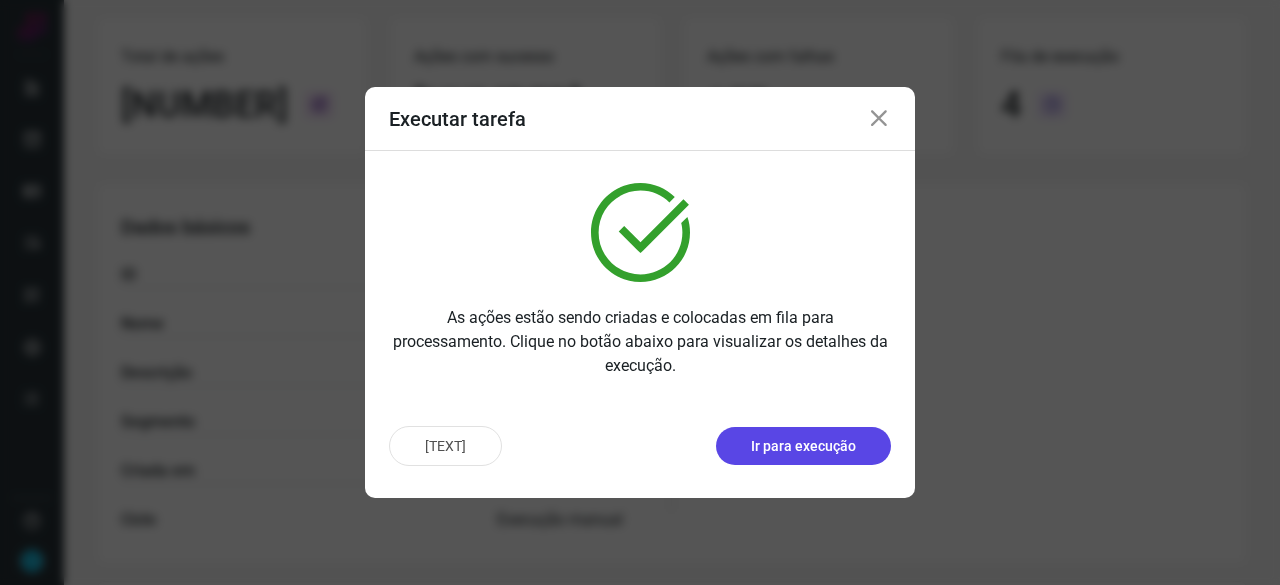 click on "Ir para execução" at bounding box center (803, 446) 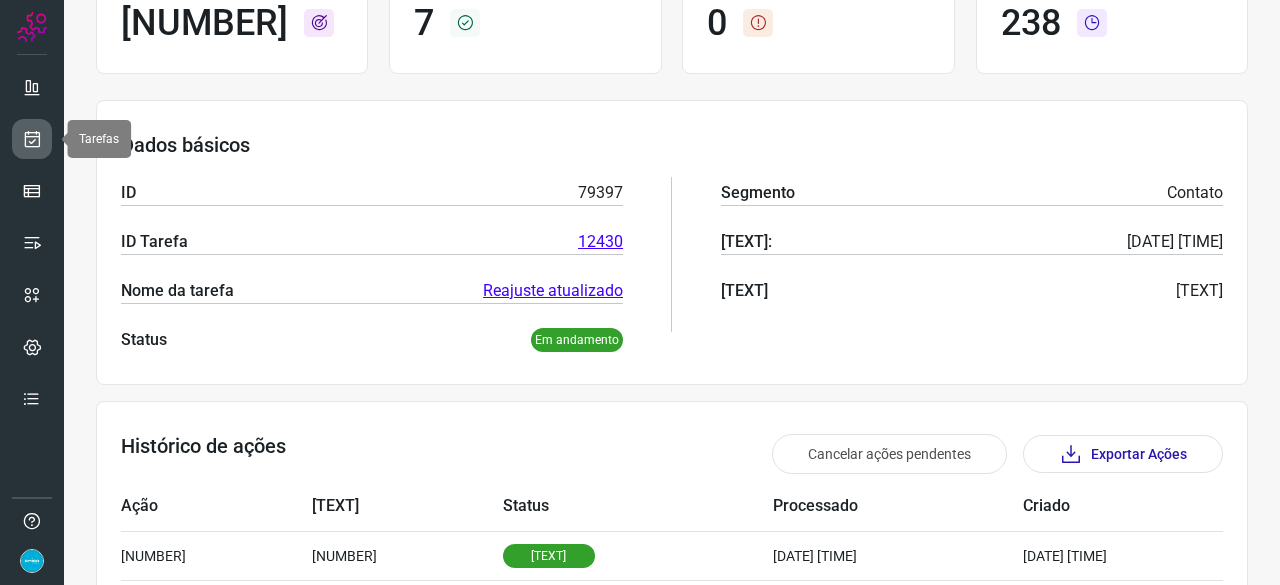 click at bounding box center (32, 139) 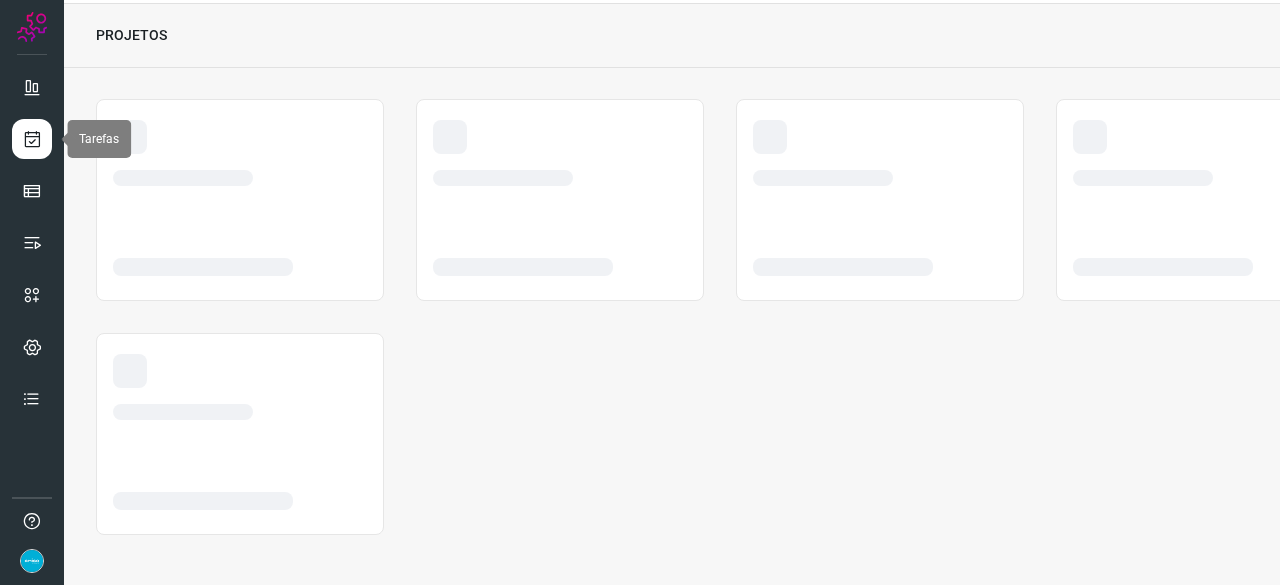 scroll, scrollTop: 60, scrollLeft: 0, axis: vertical 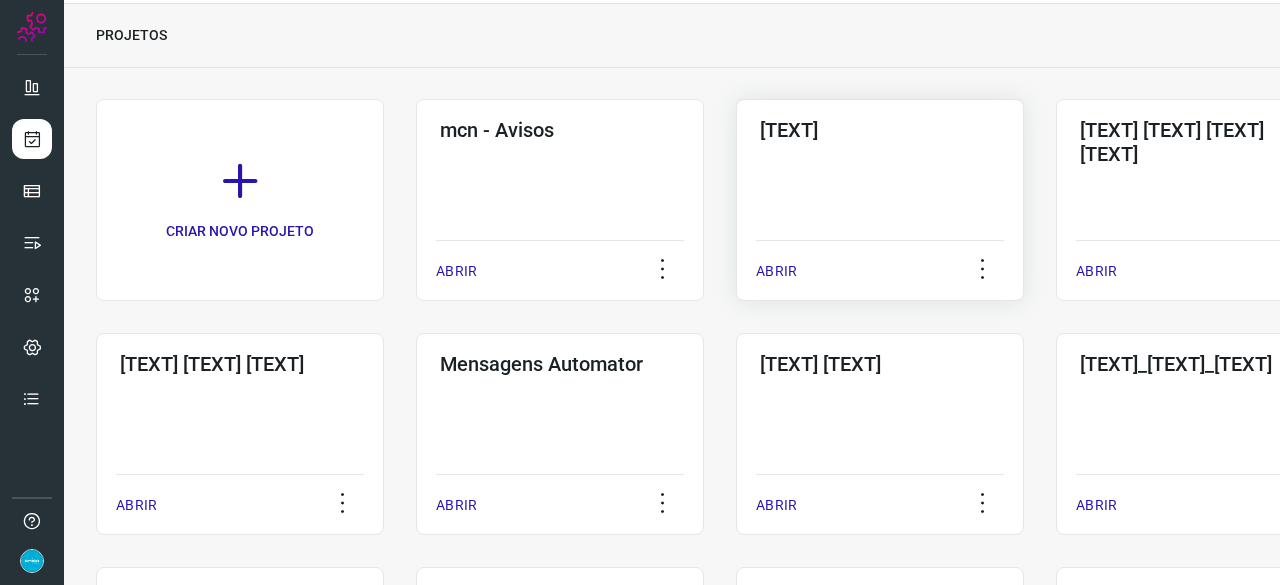 click on "ABRIR" at bounding box center [776, 271] 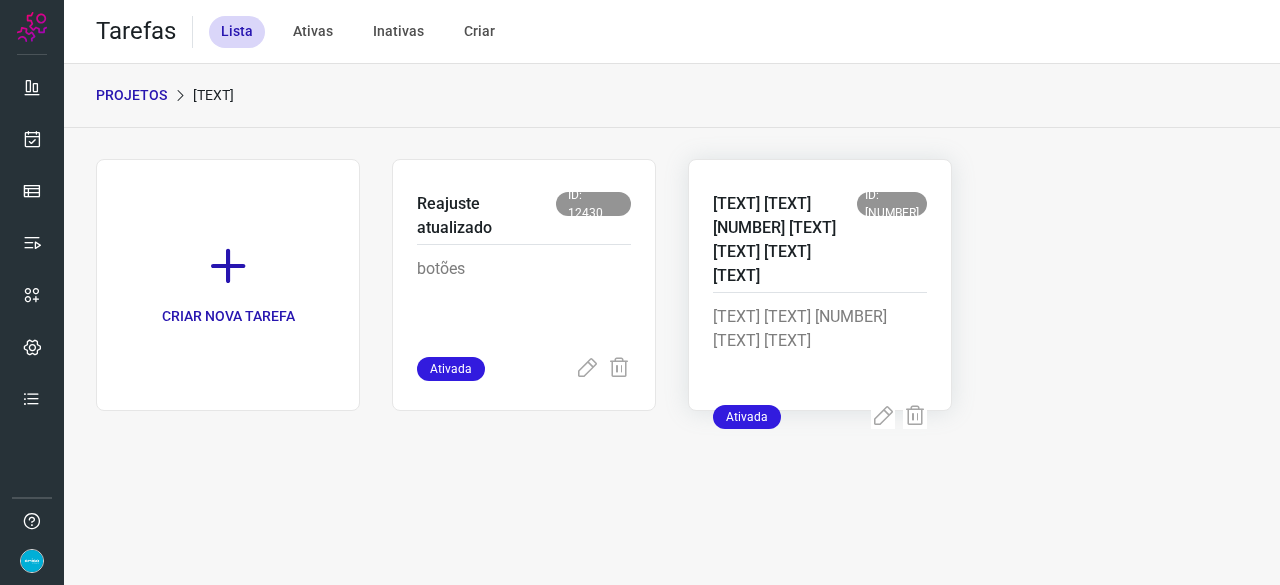 scroll, scrollTop: 0, scrollLeft: 0, axis: both 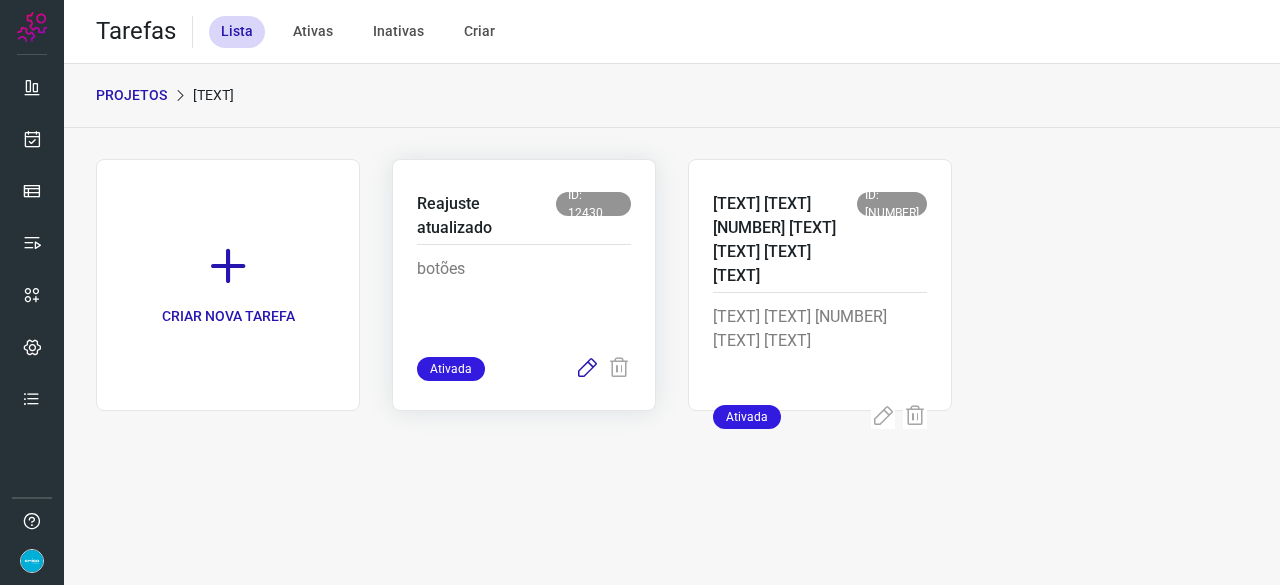 click at bounding box center (587, 369) 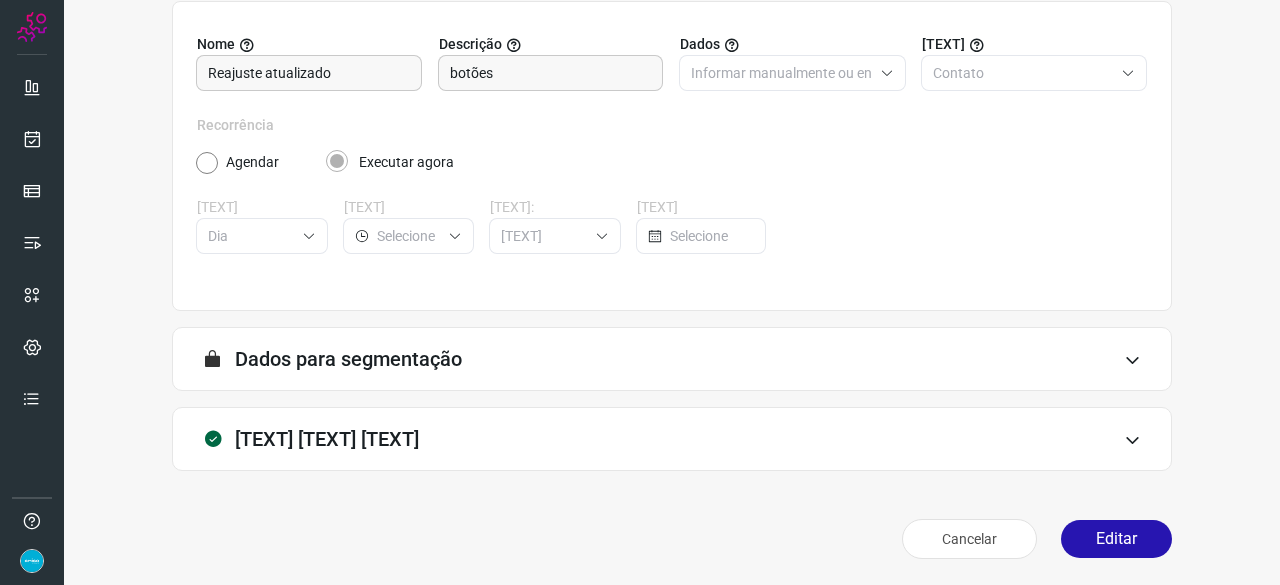scroll, scrollTop: 195, scrollLeft: 0, axis: vertical 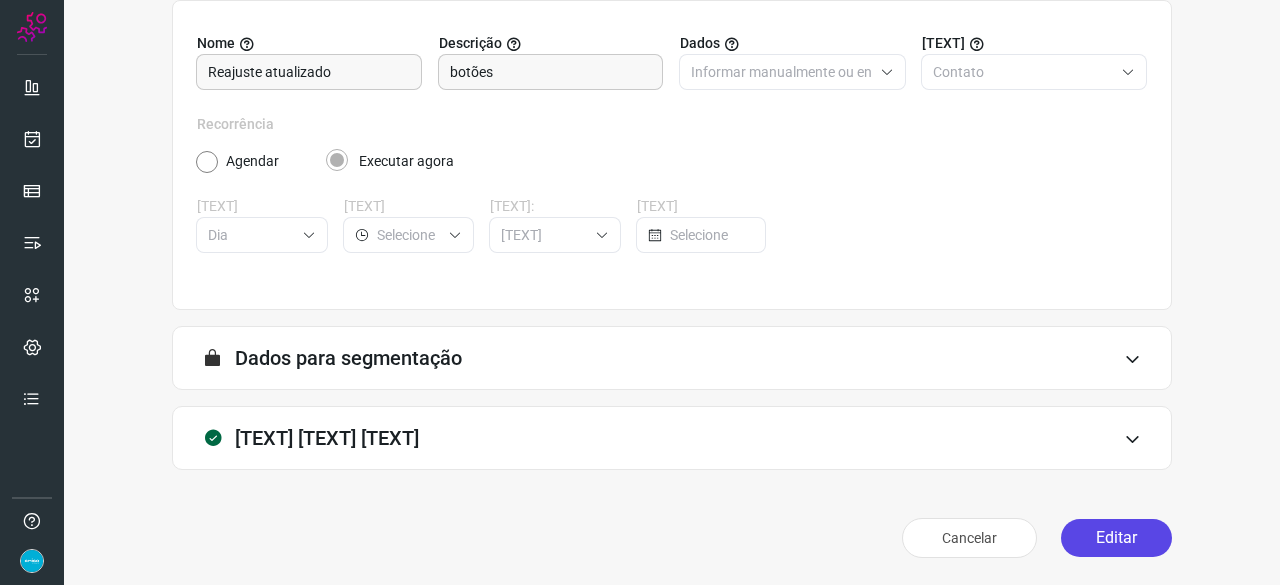 click on "Editar" at bounding box center [1116, 538] 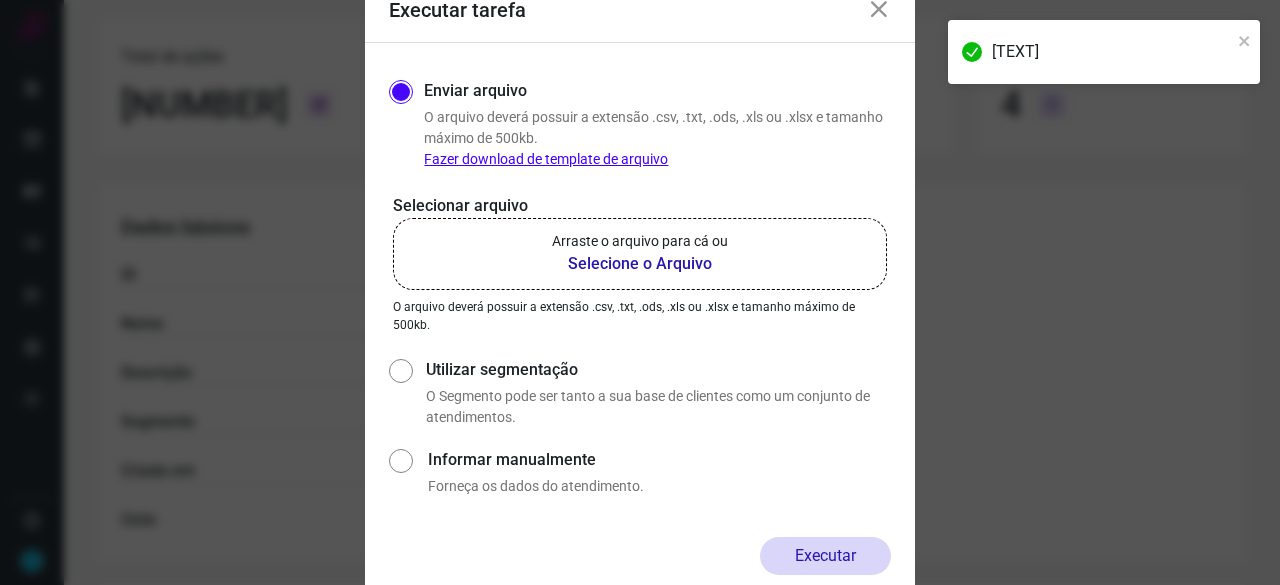 click on "Selecione o Arquivo" at bounding box center (640, 264) 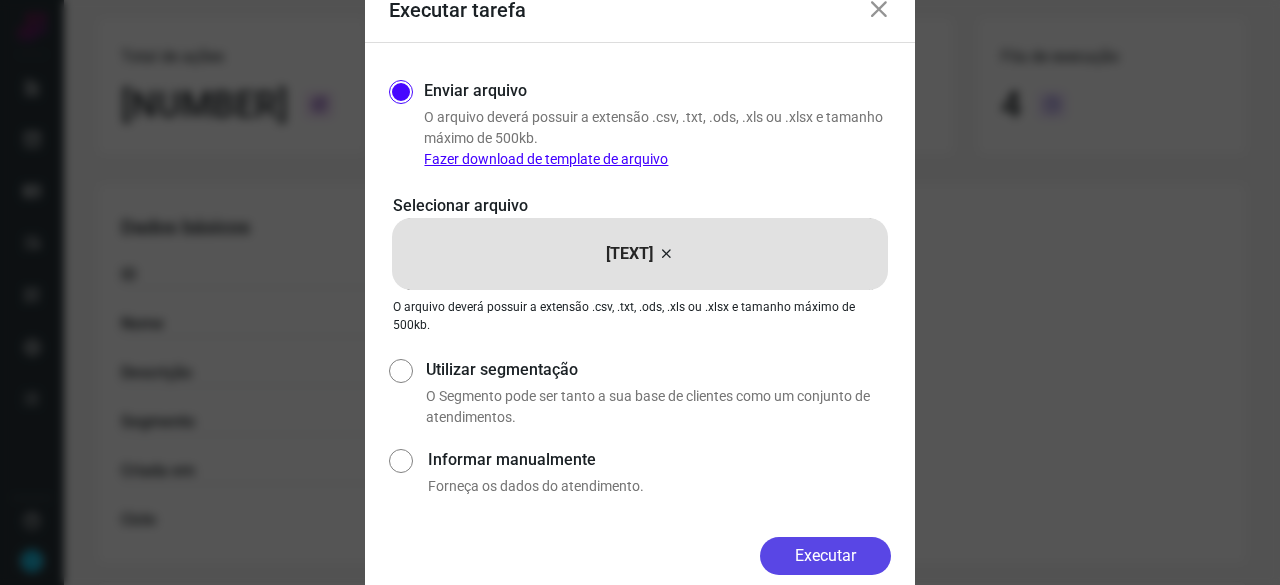 click on "Executar" at bounding box center (825, 556) 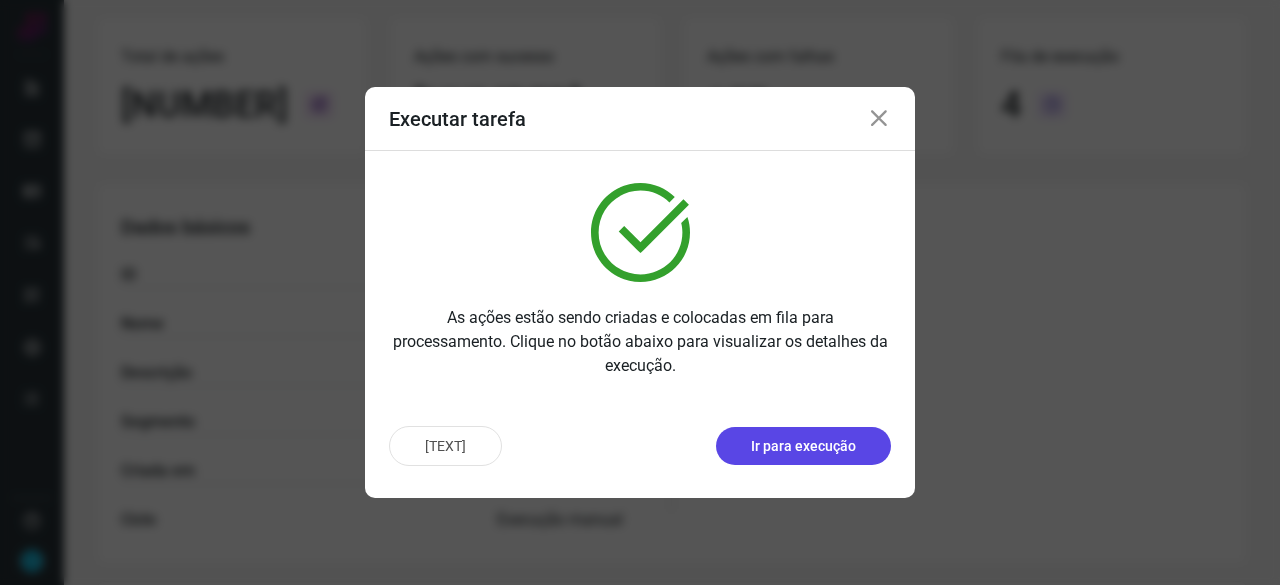 click on "Ir para execução" at bounding box center (803, 446) 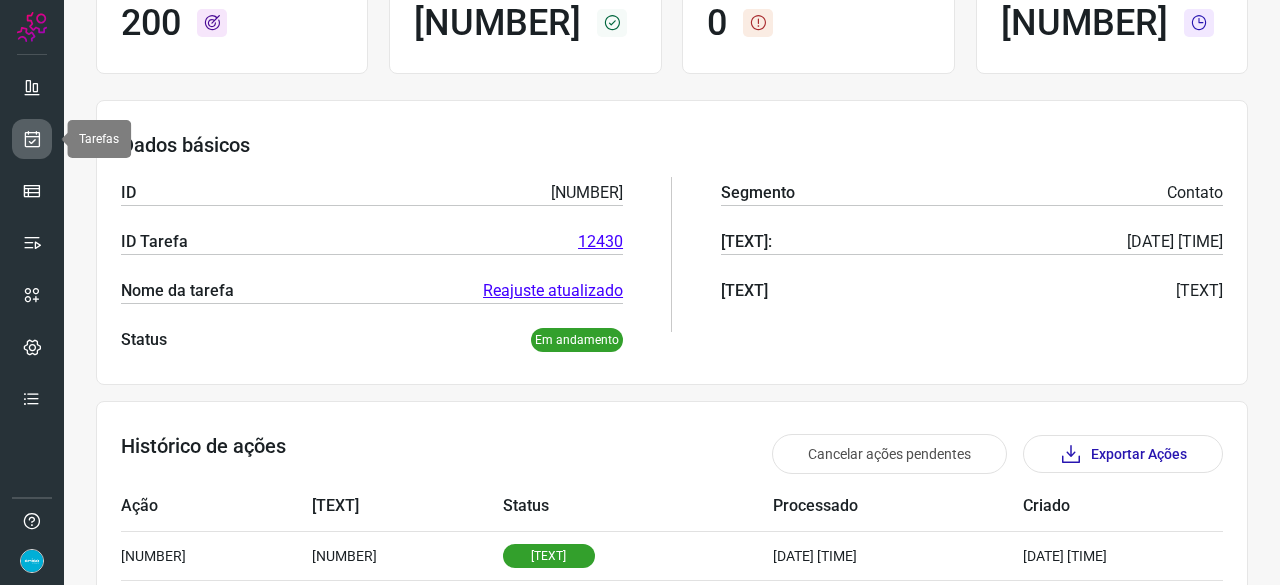 click at bounding box center [32, 139] 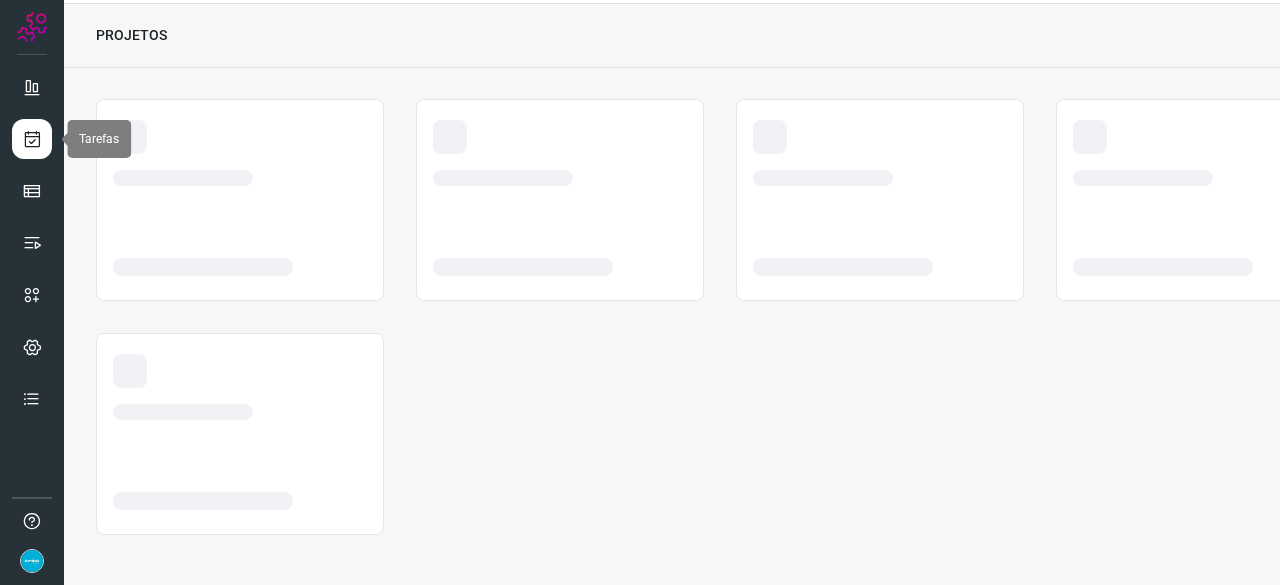 scroll, scrollTop: 60, scrollLeft: 0, axis: vertical 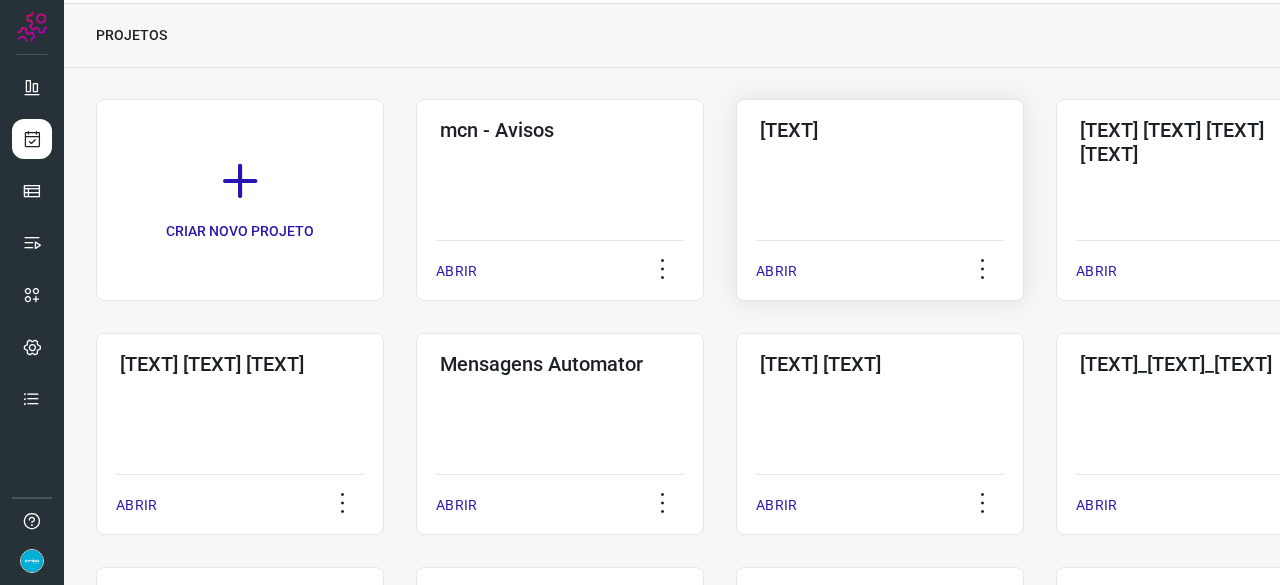 click on "ABRIR" at bounding box center [776, 271] 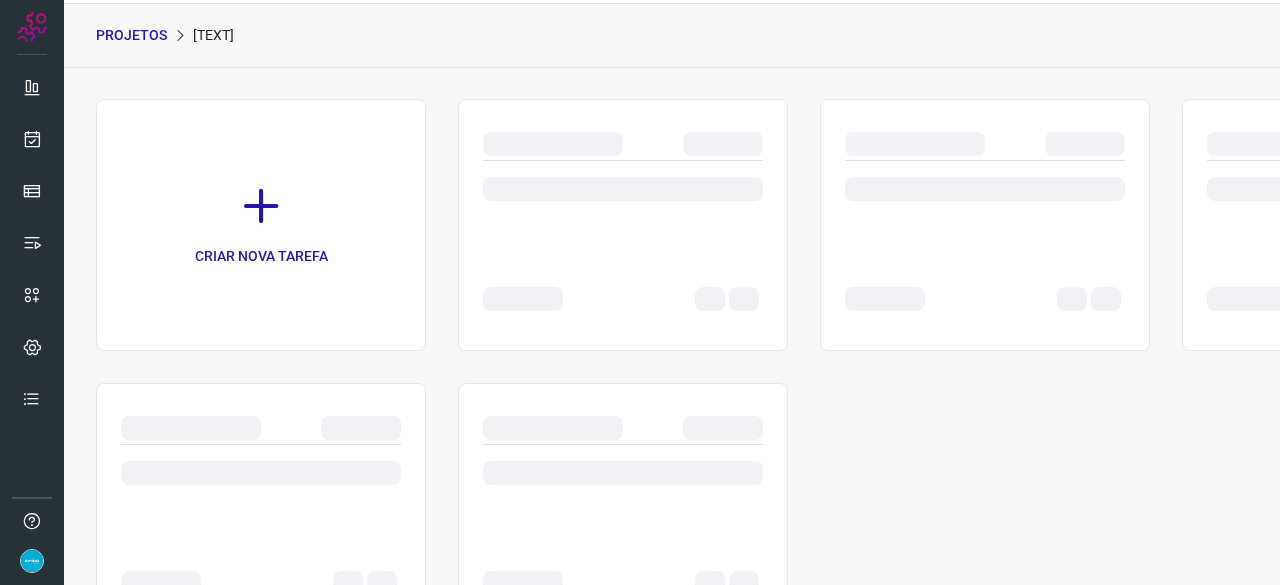 scroll, scrollTop: 0, scrollLeft: 0, axis: both 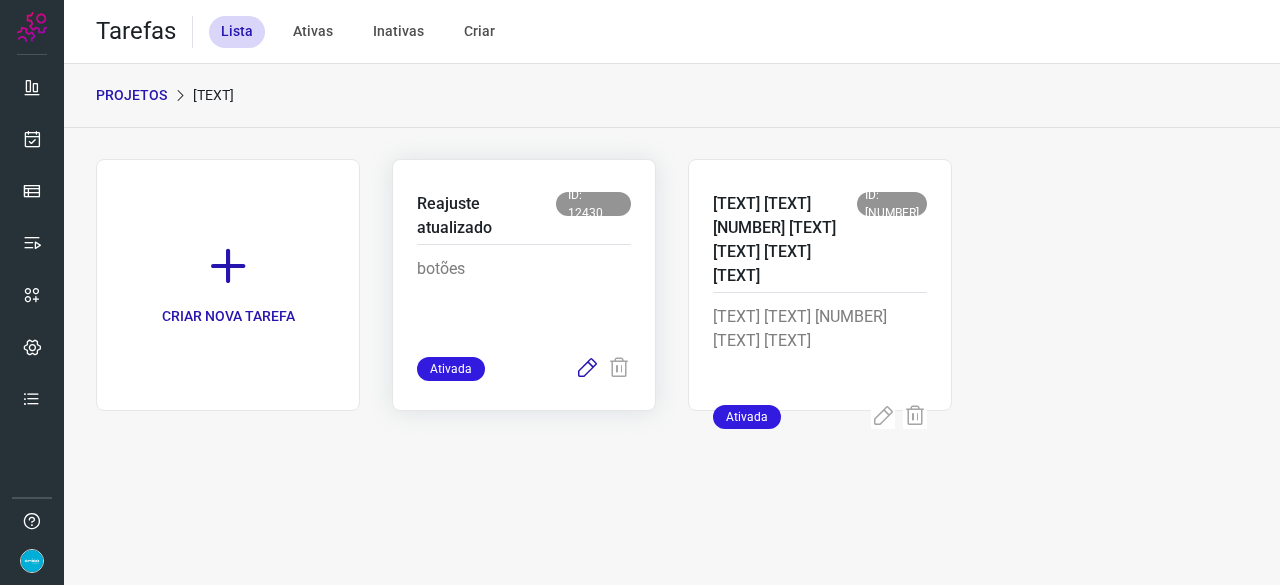 click at bounding box center [587, 369] 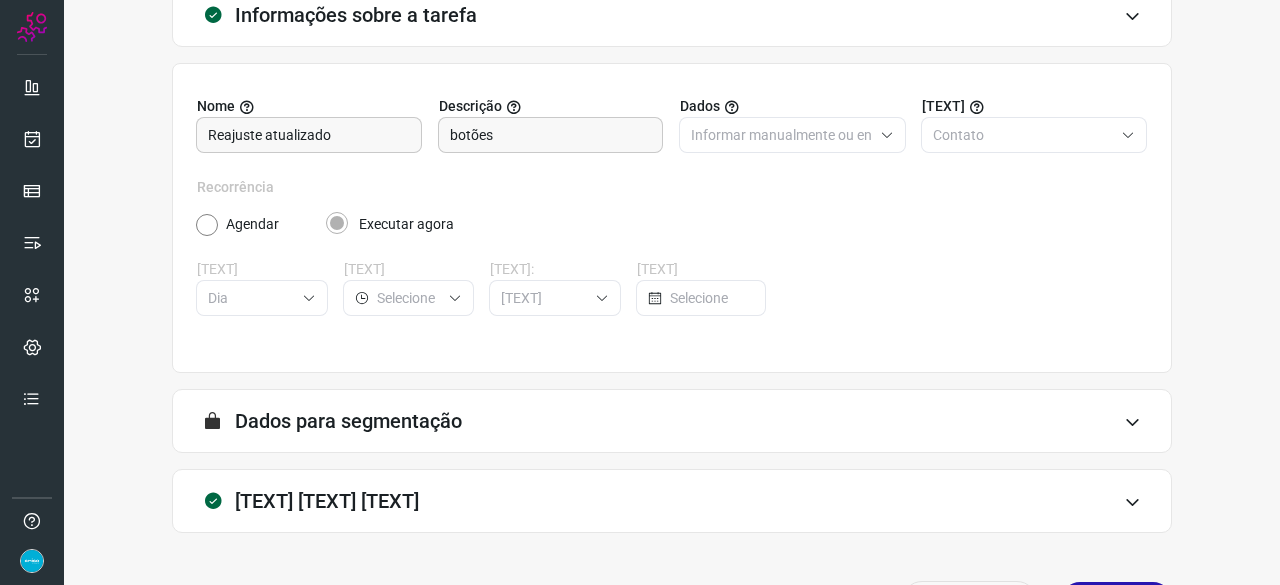 scroll, scrollTop: 195, scrollLeft: 0, axis: vertical 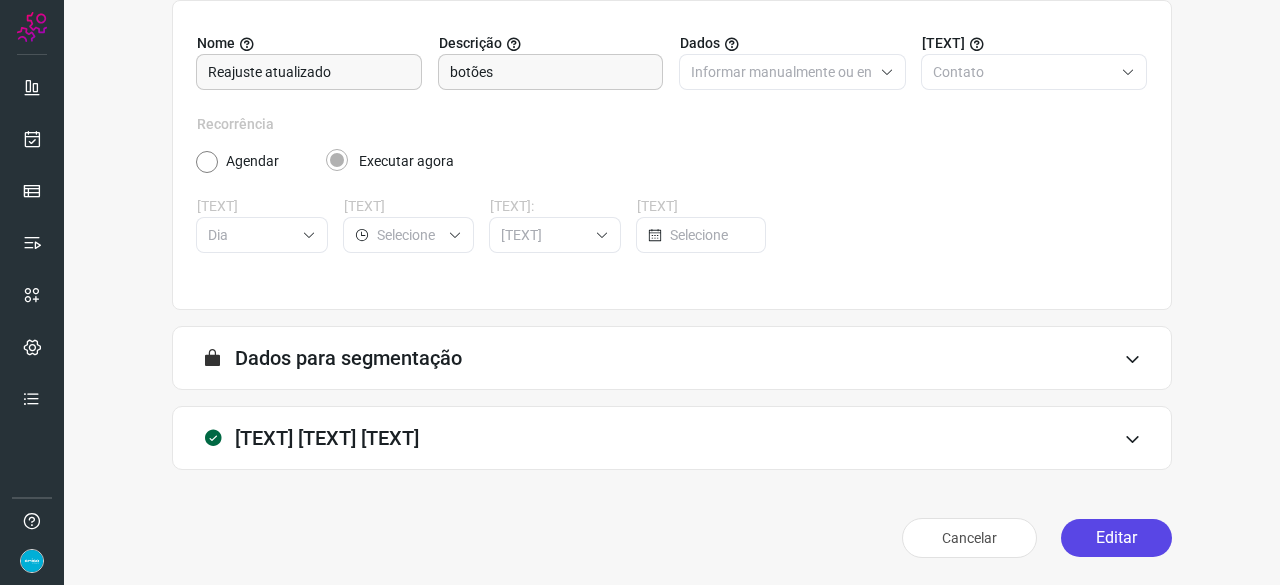click on "Editar" at bounding box center [1116, 538] 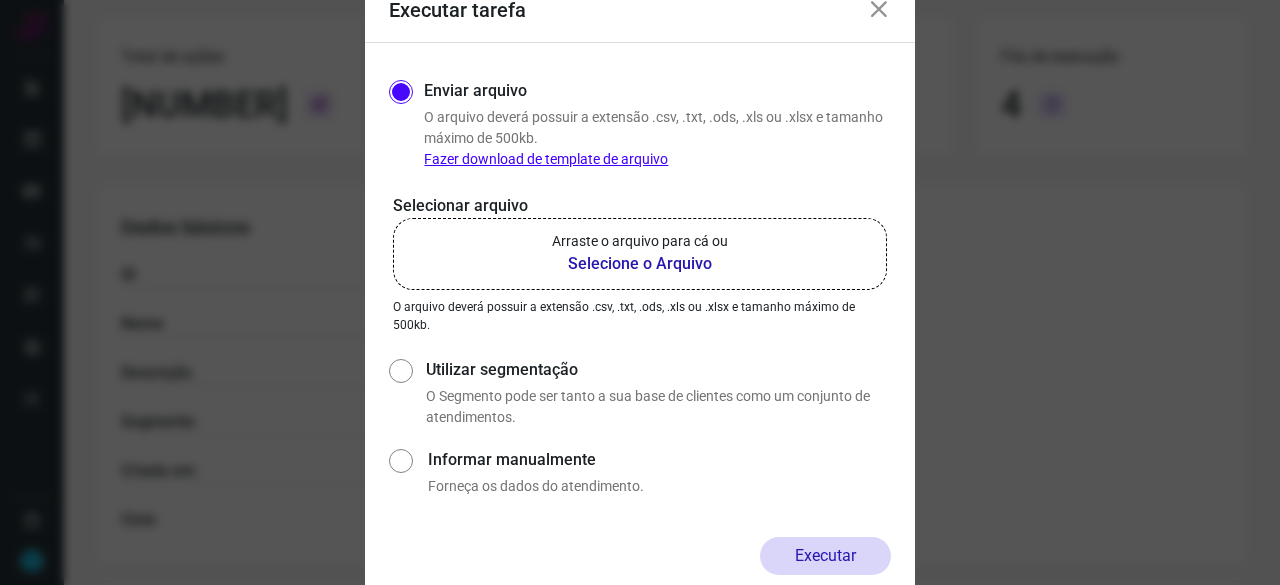 click on "Selecione o Arquivo" at bounding box center (640, 264) 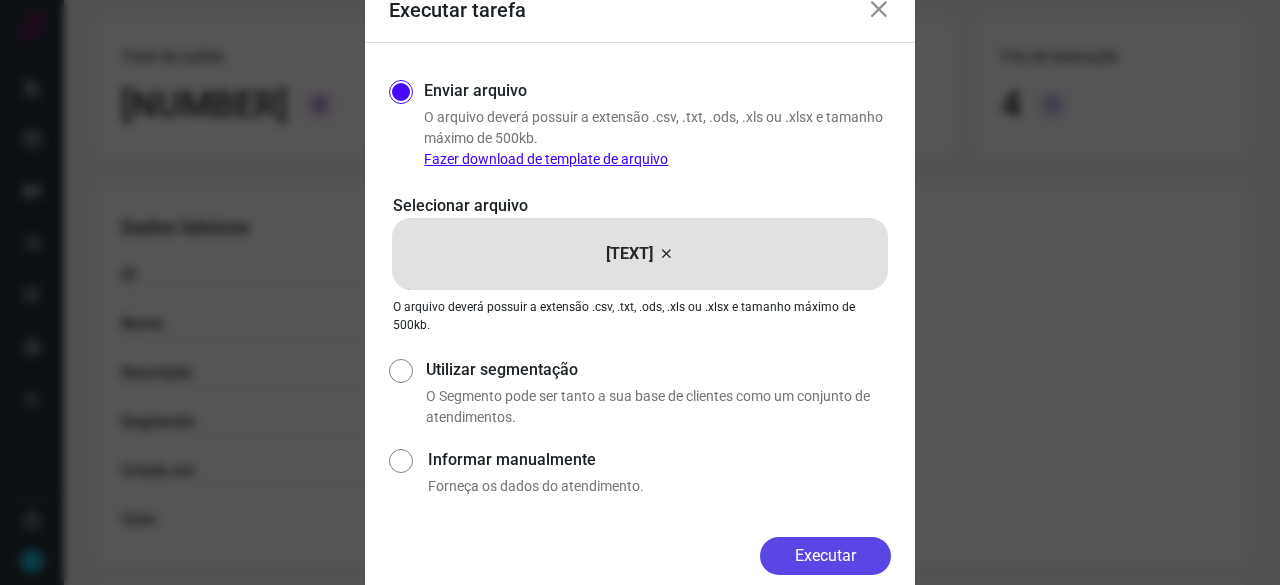 click on "Executar" at bounding box center [825, 556] 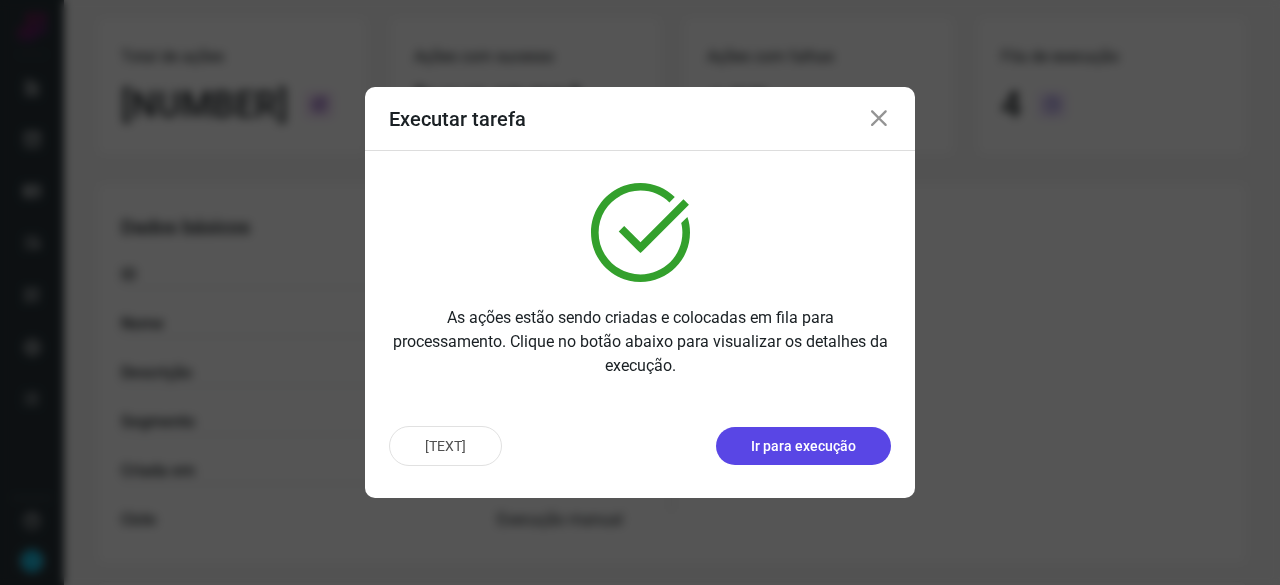 click on "Ir para execução" at bounding box center [803, 446] 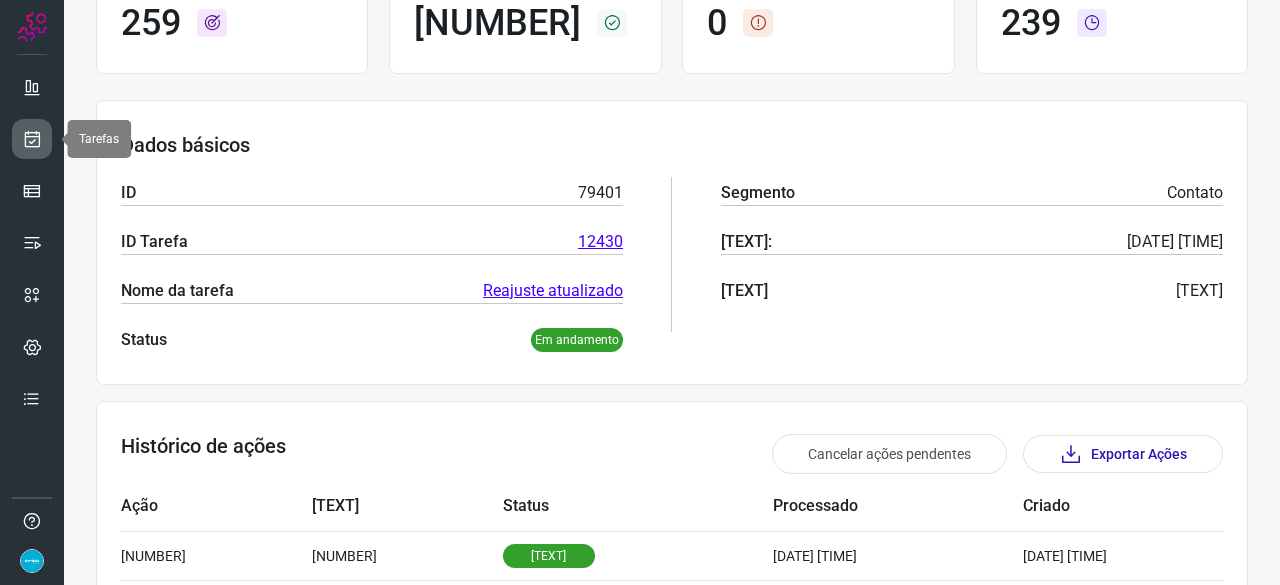 click at bounding box center (32, 139) 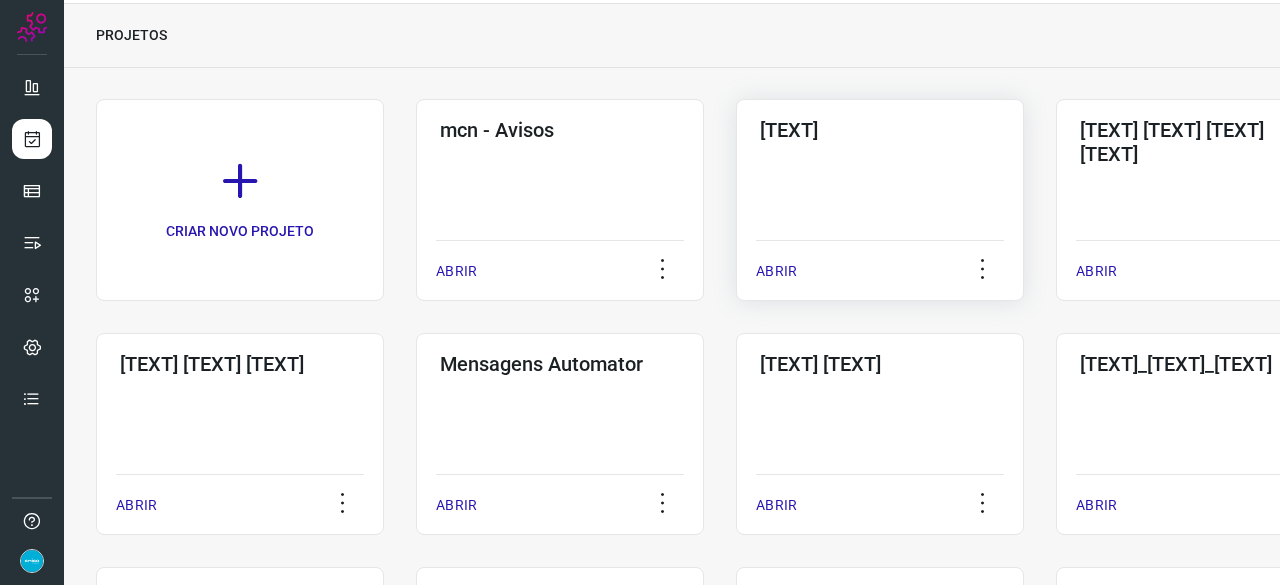 click on "ABRIR" at bounding box center (776, 271) 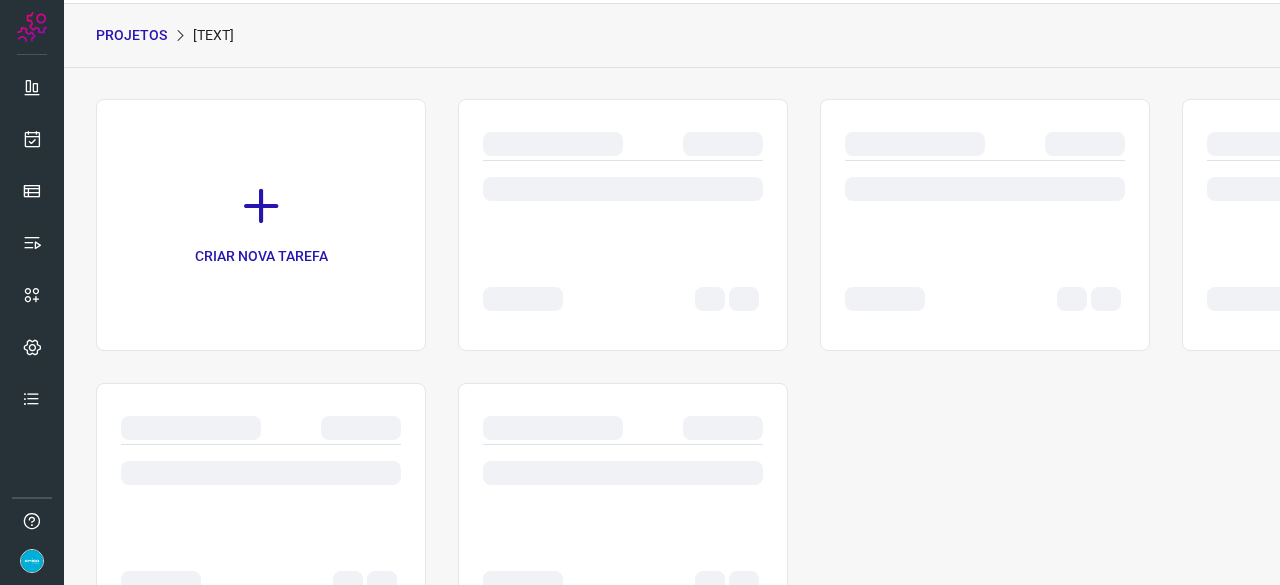 scroll, scrollTop: 0, scrollLeft: 0, axis: both 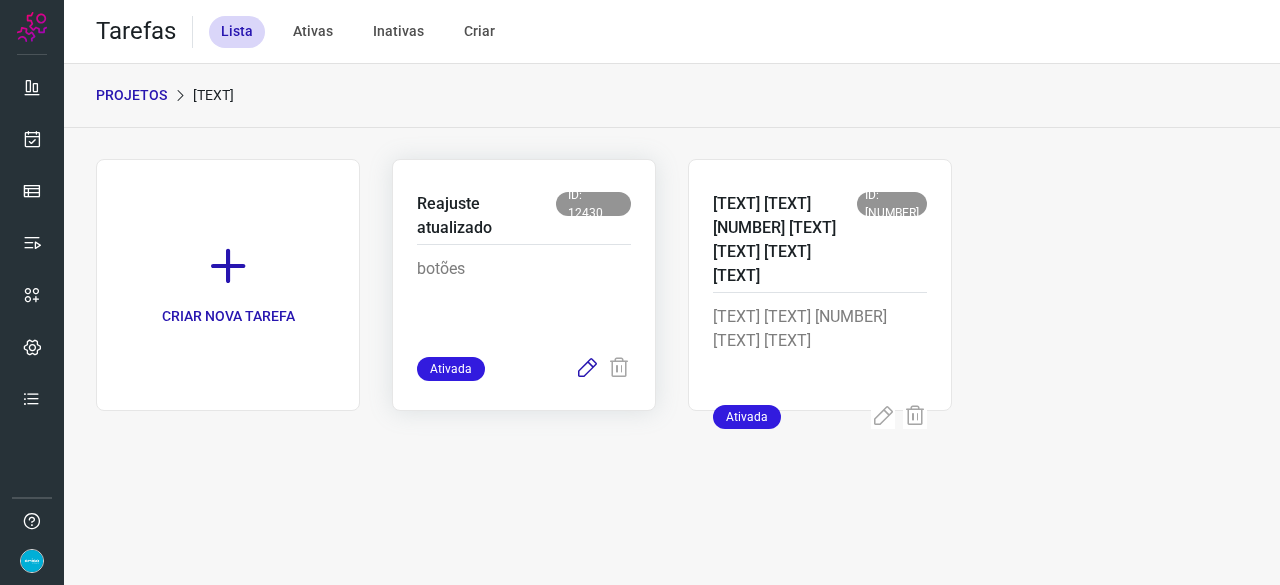 click at bounding box center (587, 369) 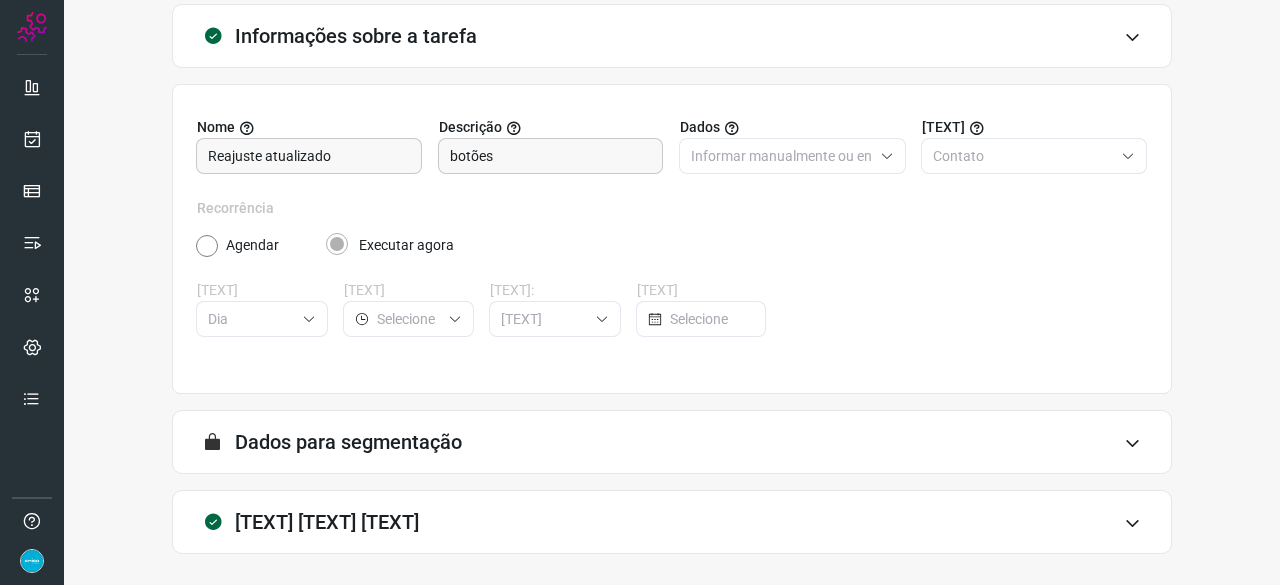 scroll, scrollTop: 195, scrollLeft: 0, axis: vertical 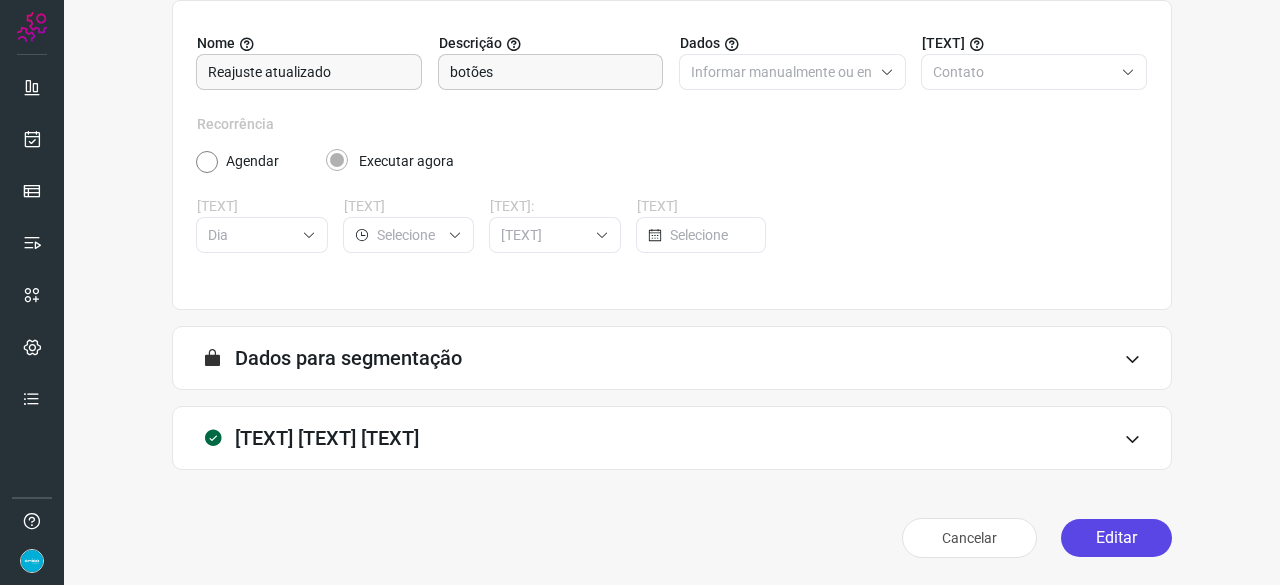 click on "Editar" at bounding box center (1116, 538) 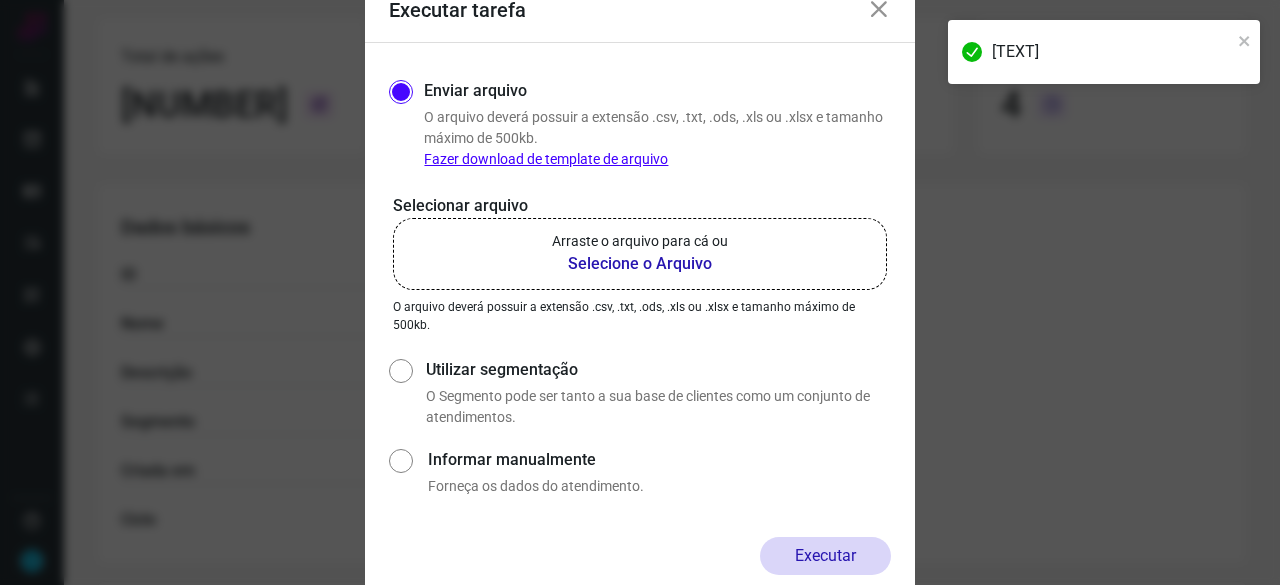click on "Selecione o Arquivo" at bounding box center (640, 264) 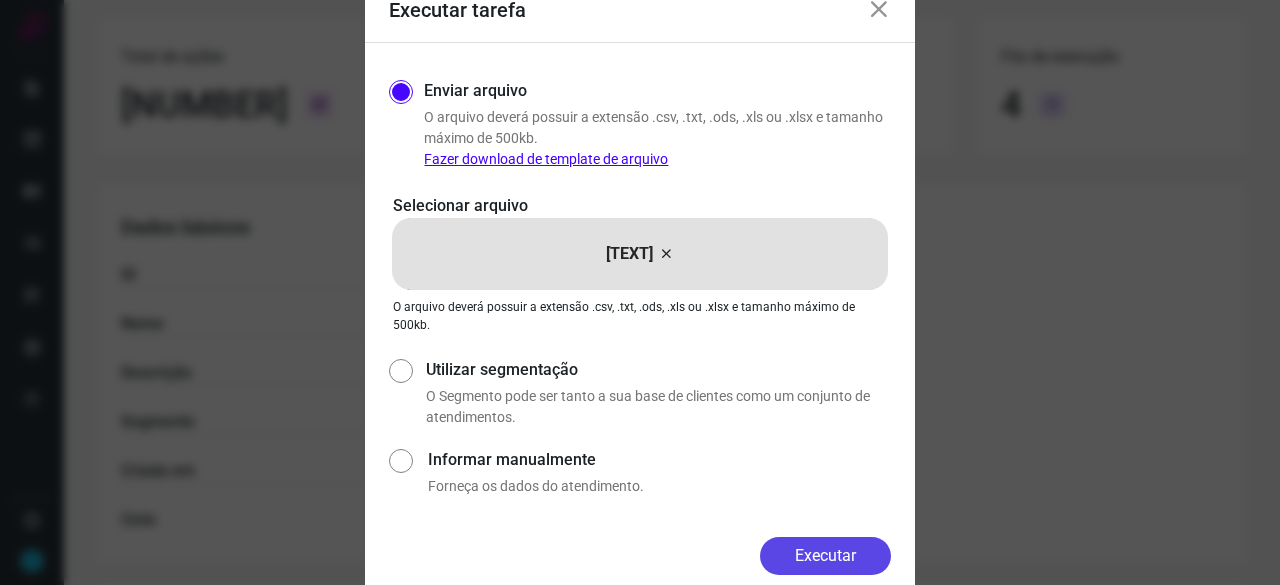click on "Executar" at bounding box center (825, 556) 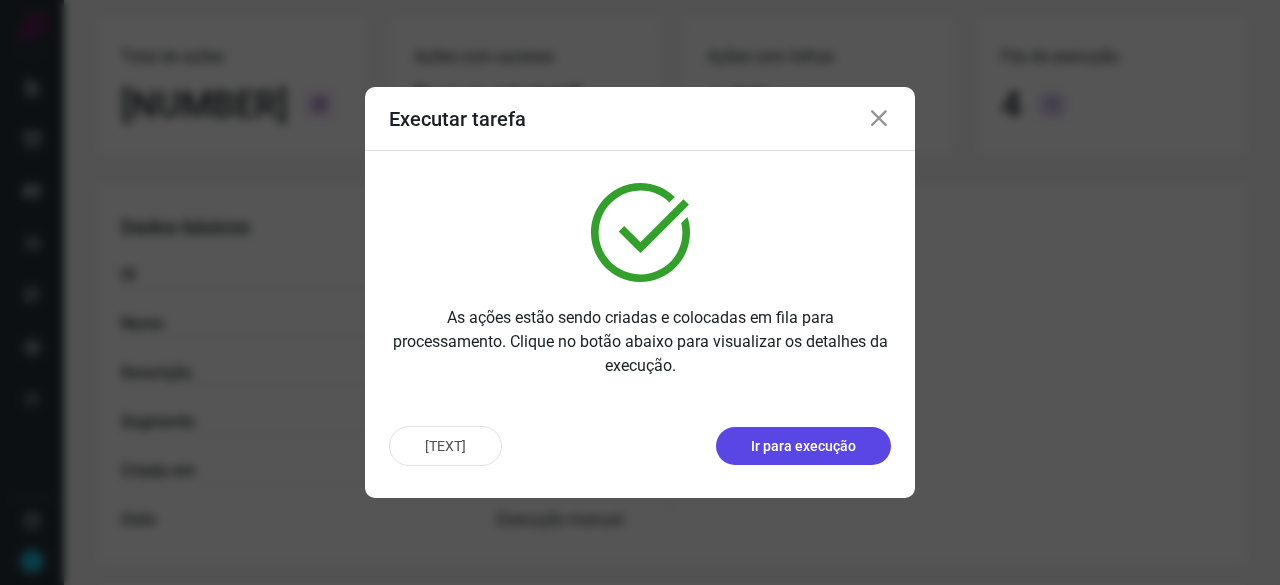click on "Ir para execução" at bounding box center (803, 446) 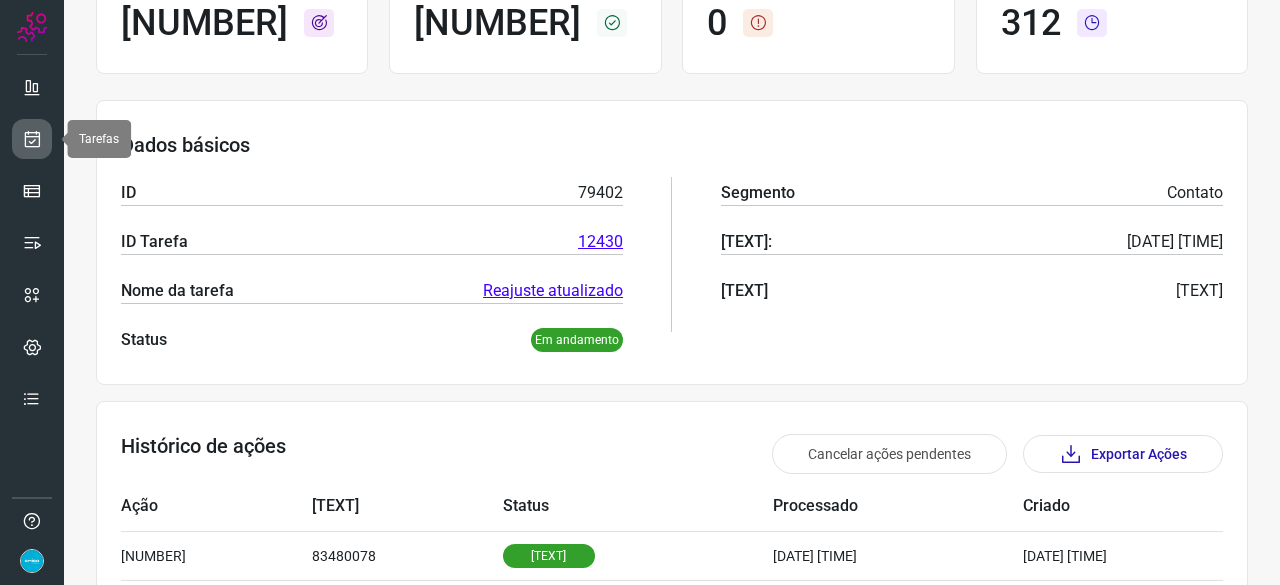 click at bounding box center (32, 139) 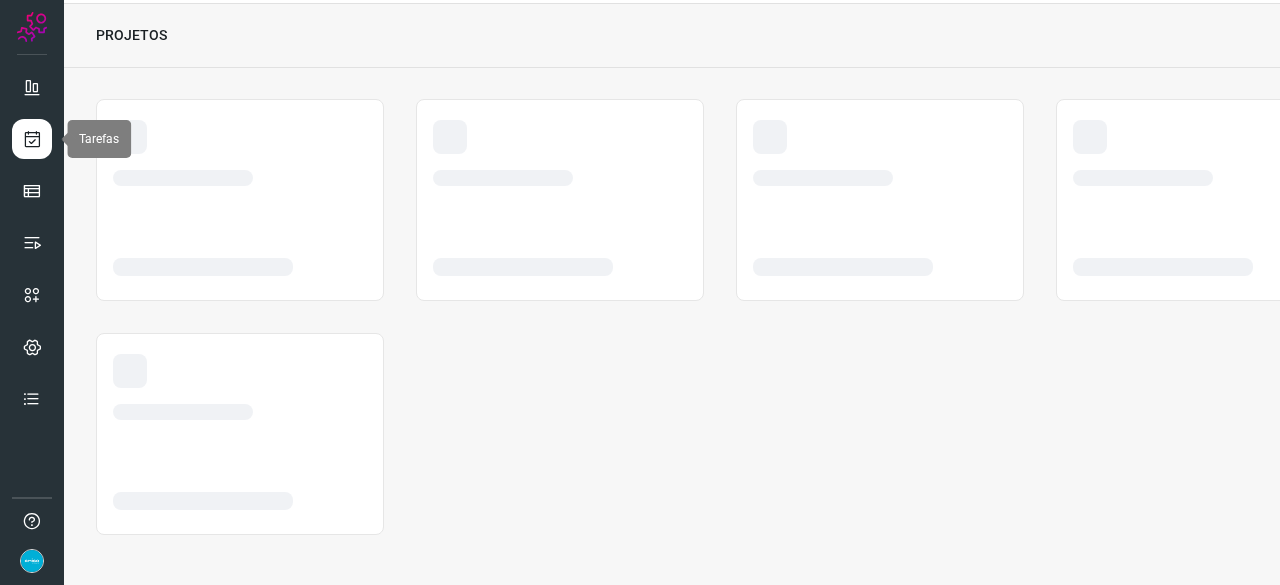scroll, scrollTop: 60, scrollLeft: 0, axis: vertical 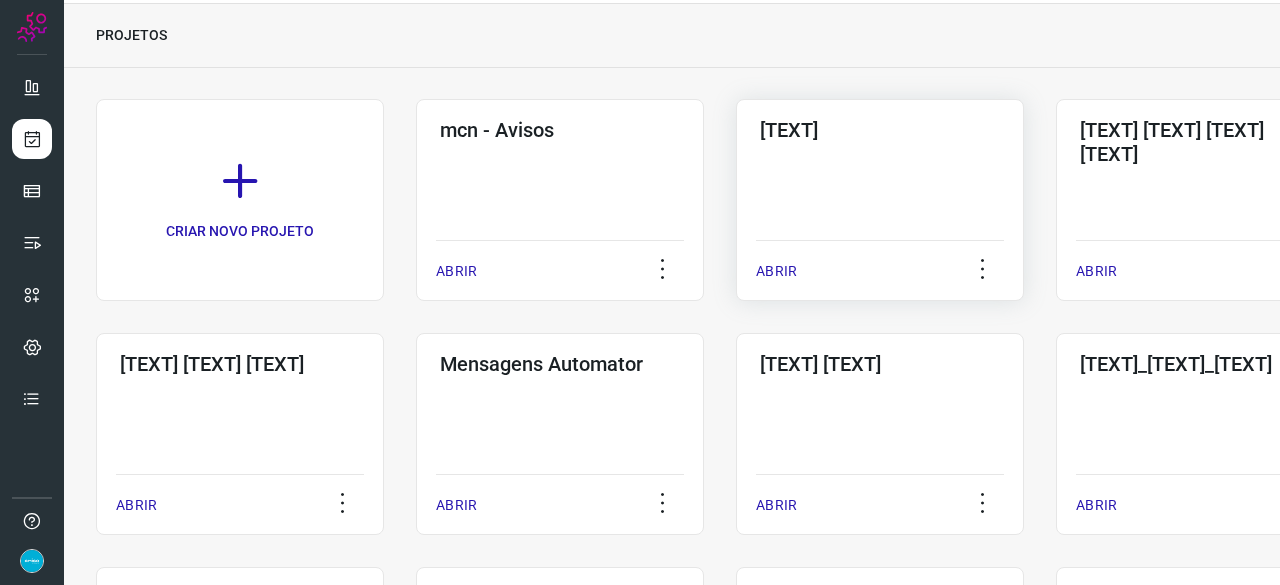 click on "ABRIR" at bounding box center (776, 271) 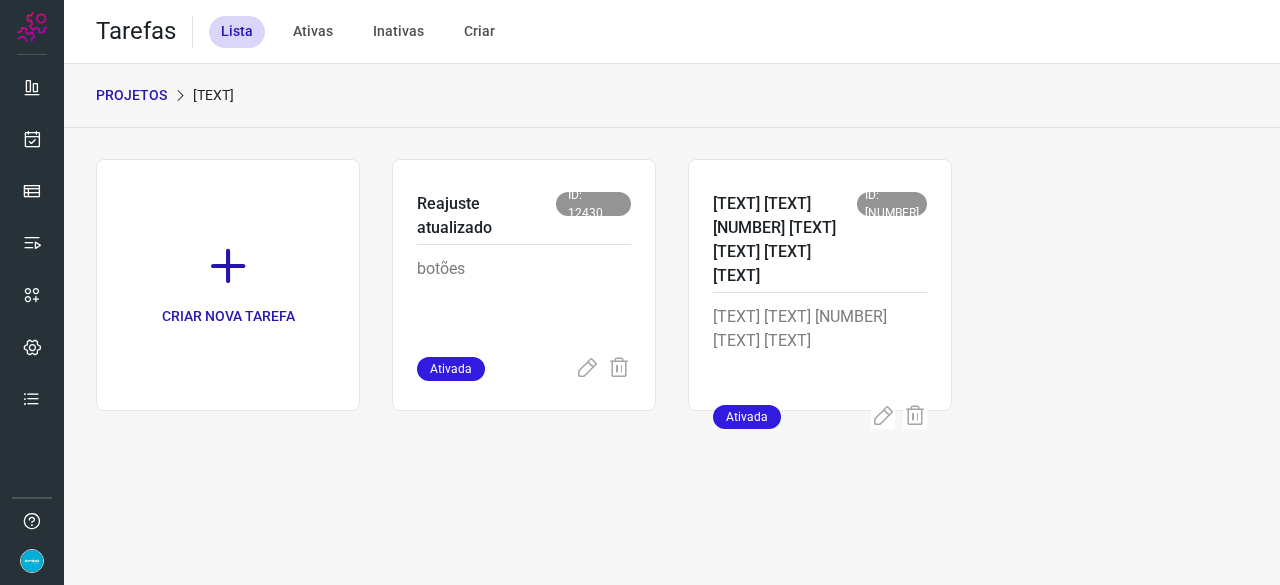 scroll, scrollTop: 0, scrollLeft: 0, axis: both 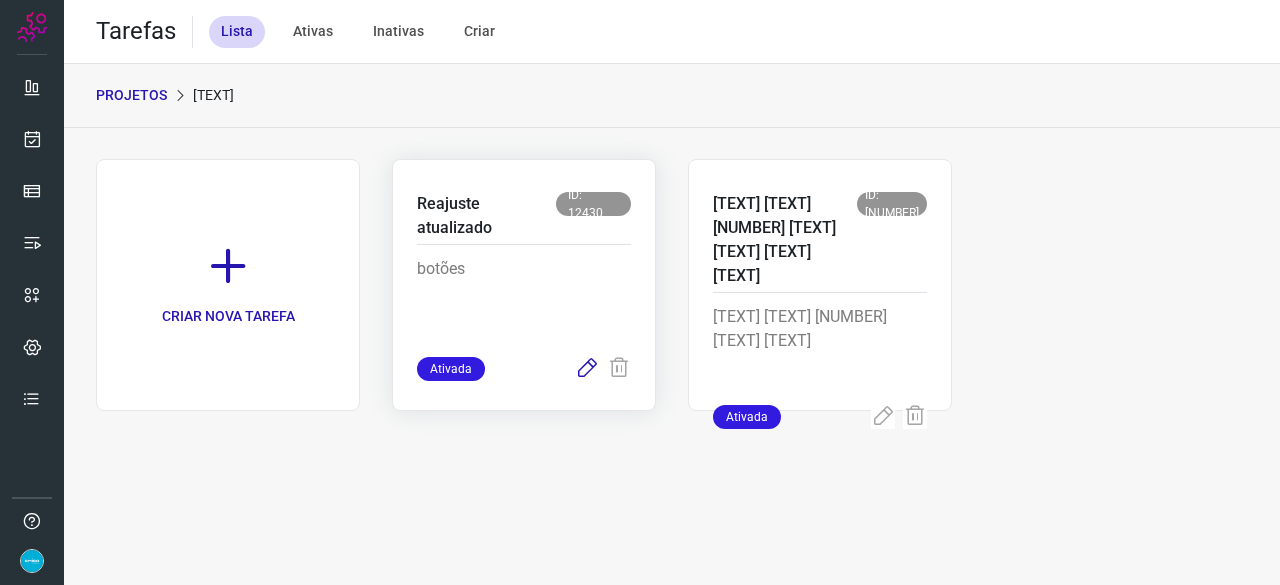 click at bounding box center [587, 369] 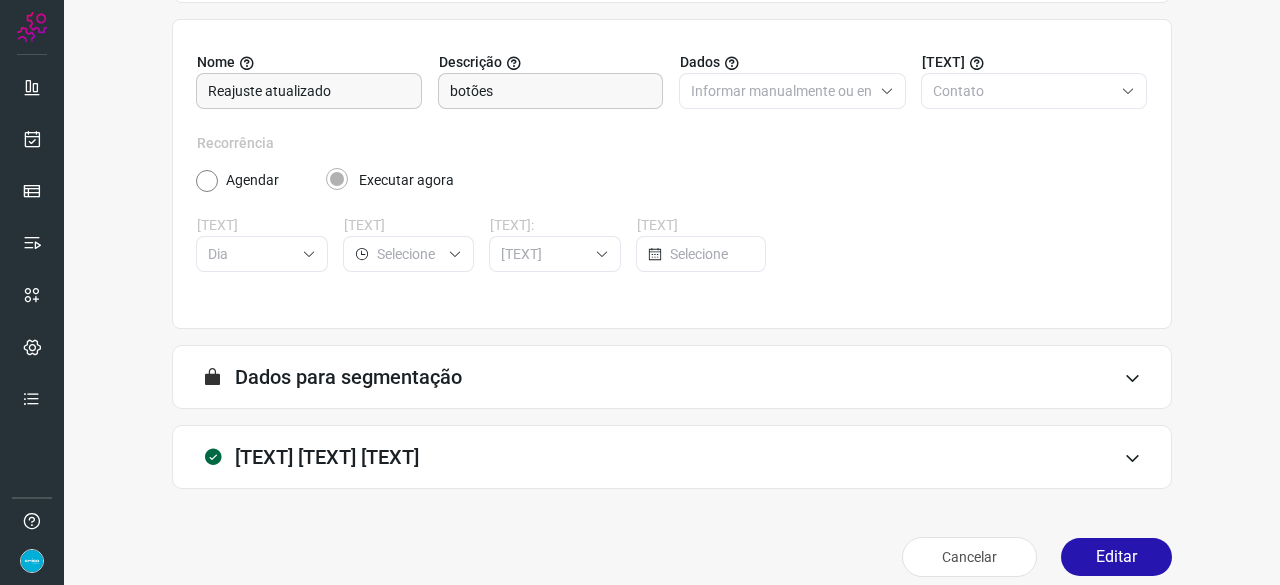 scroll, scrollTop: 195, scrollLeft: 0, axis: vertical 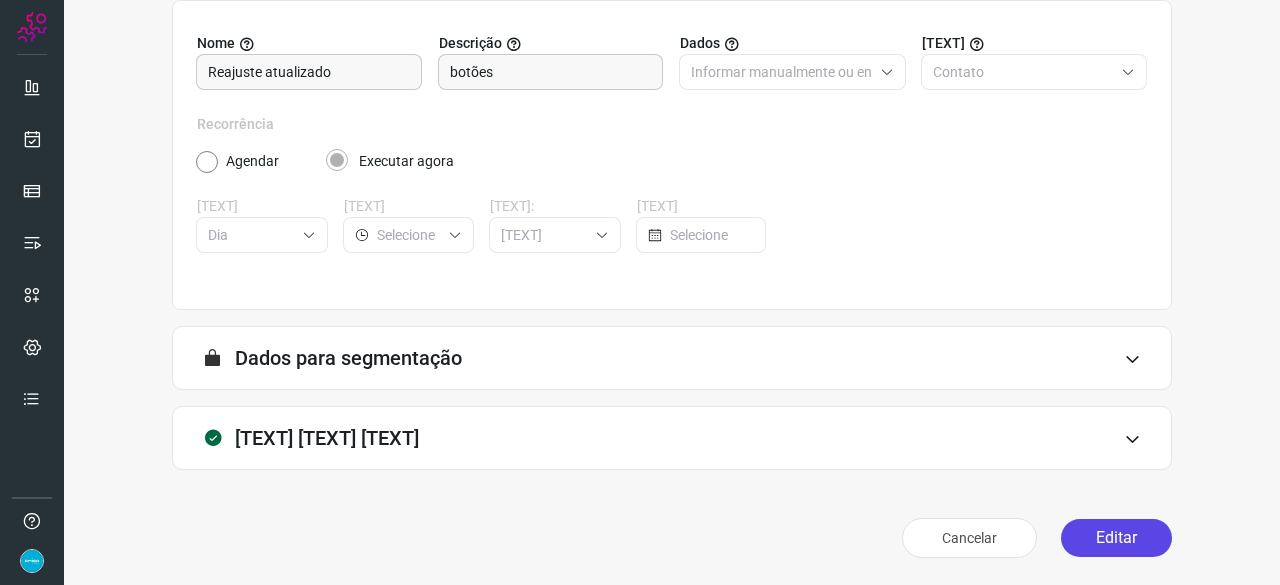 click on "Editar" at bounding box center (1116, 538) 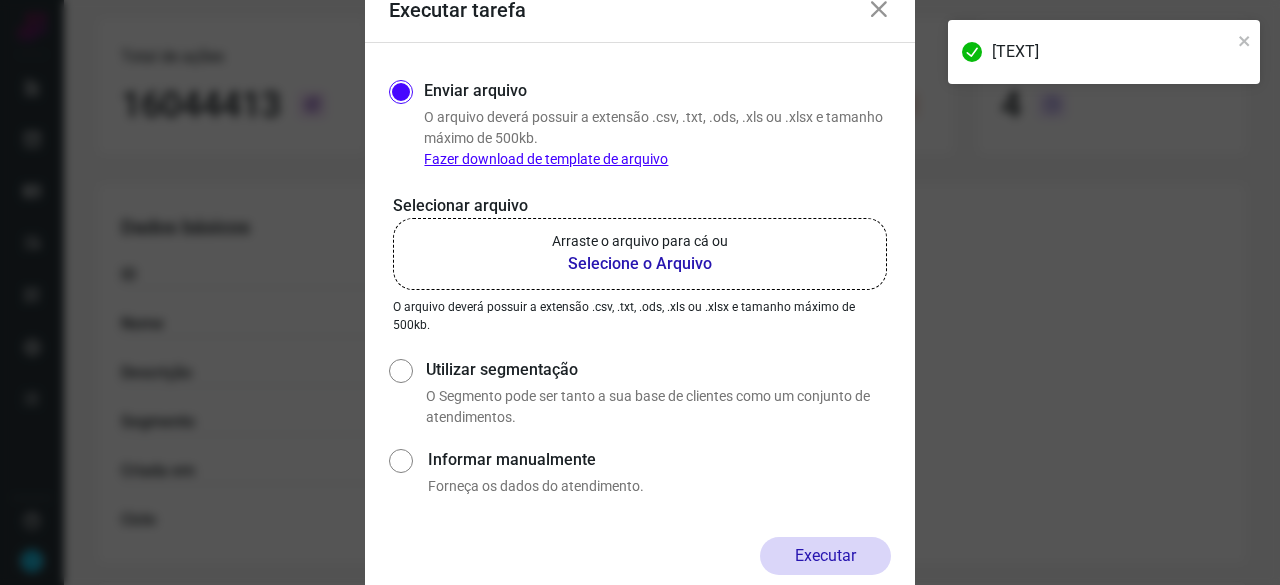 click on "Selecione o Arquivo" at bounding box center [640, 264] 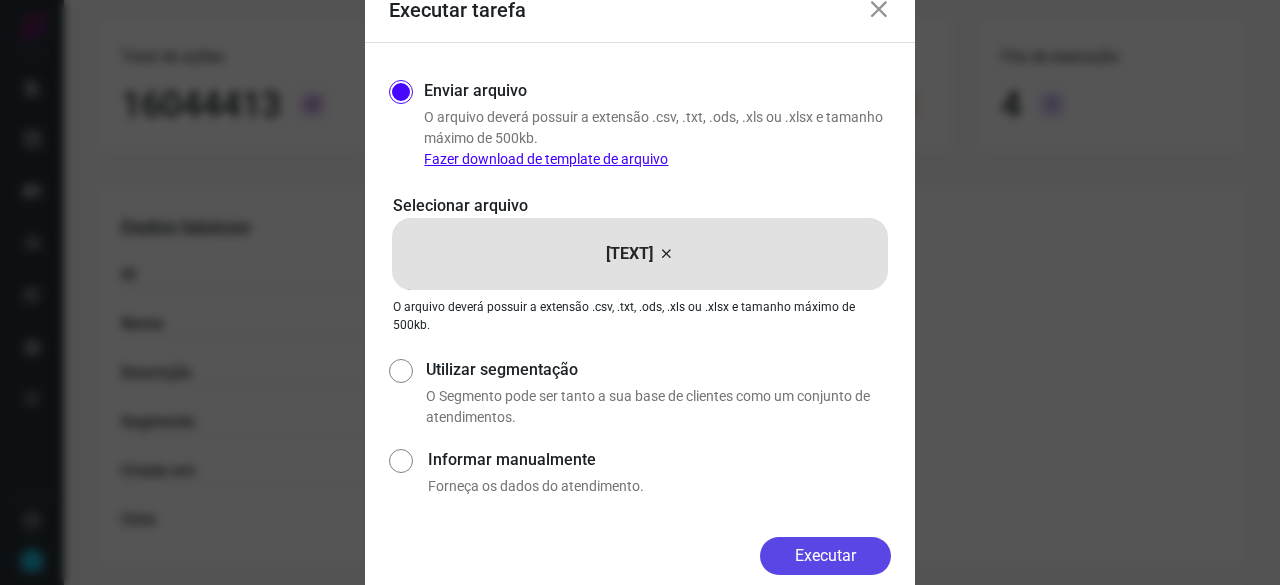 click on "Executar" at bounding box center (825, 556) 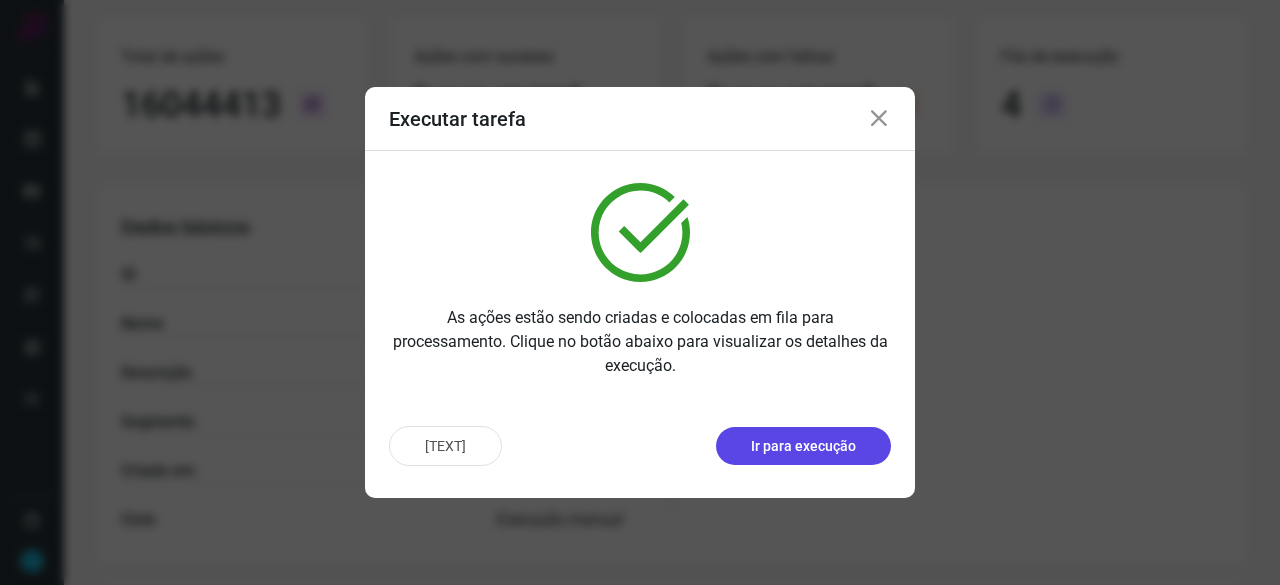 click on "Ir para execução" at bounding box center [803, 446] 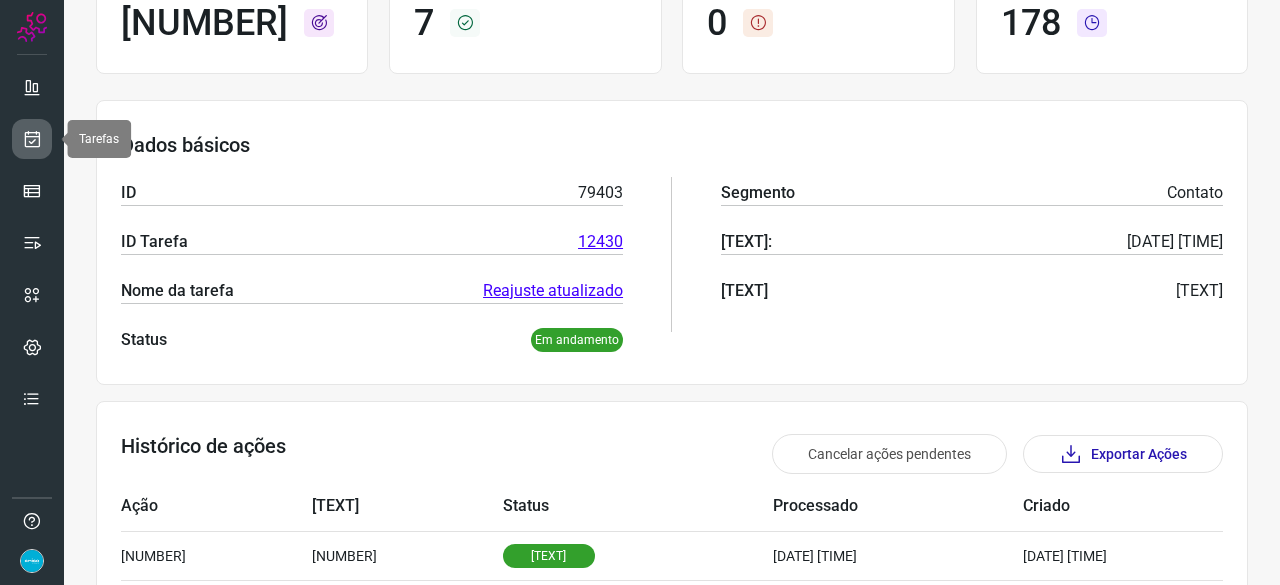click at bounding box center (32, 139) 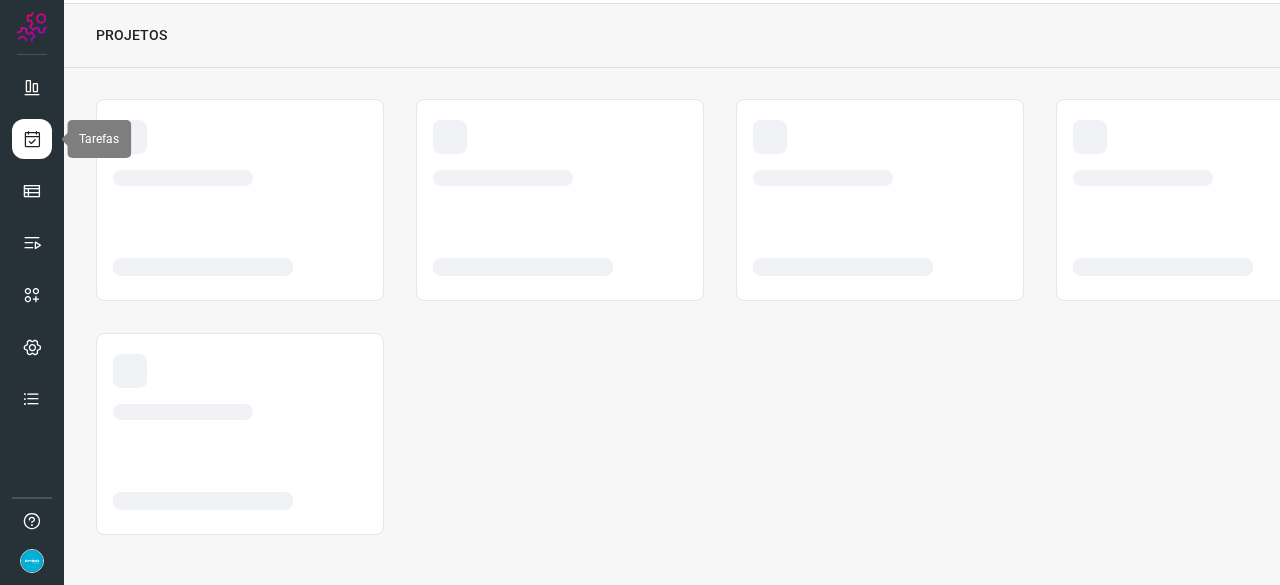 scroll, scrollTop: 60, scrollLeft: 0, axis: vertical 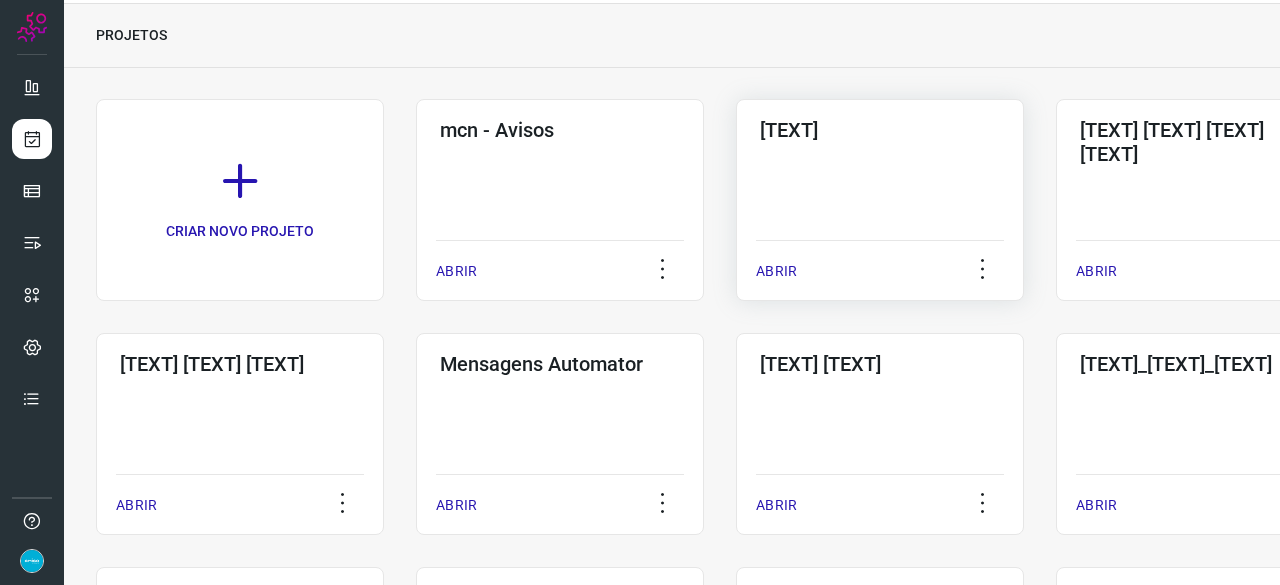 click on "ABRIR" at bounding box center [776, 271] 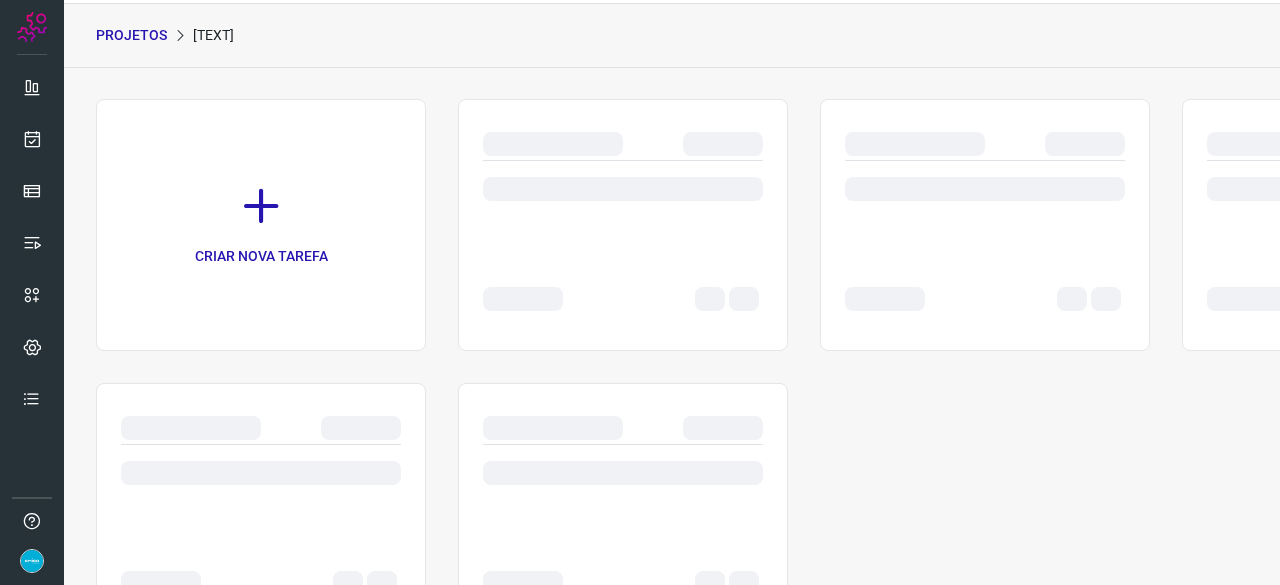 scroll, scrollTop: 0, scrollLeft: 0, axis: both 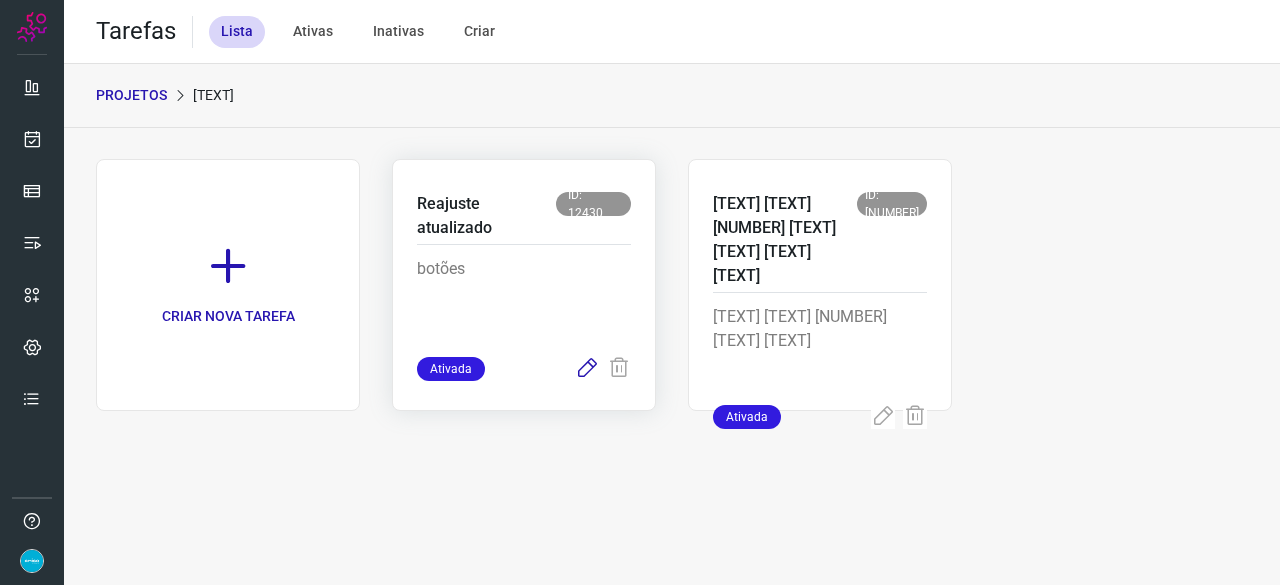 click at bounding box center (587, 369) 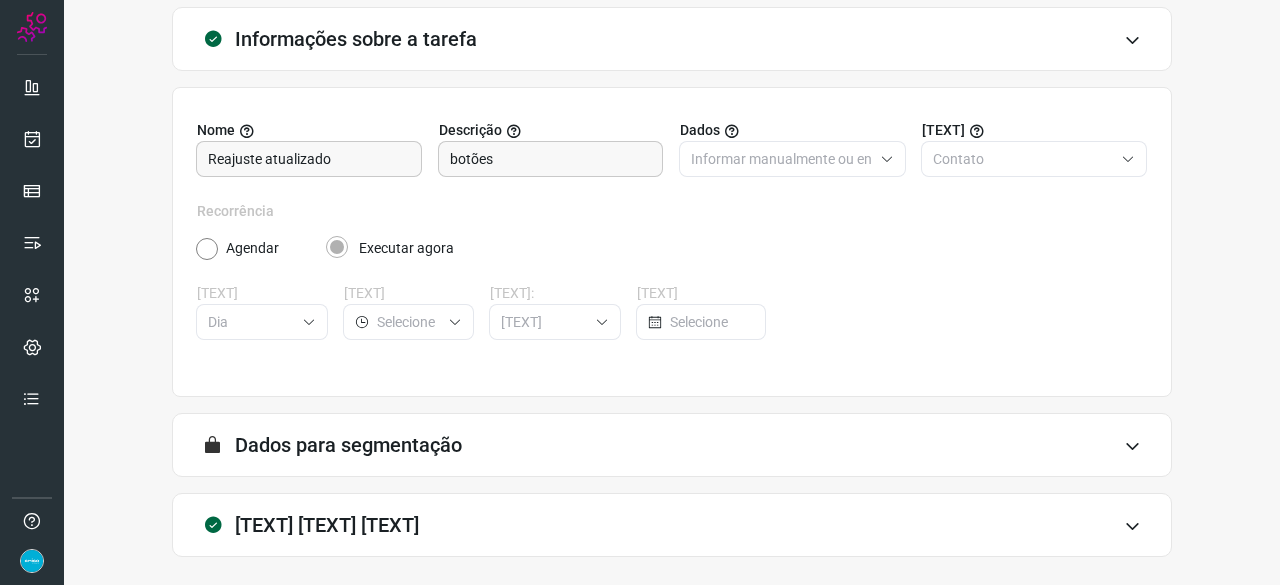 scroll, scrollTop: 195, scrollLeft: 0, axis: vertical 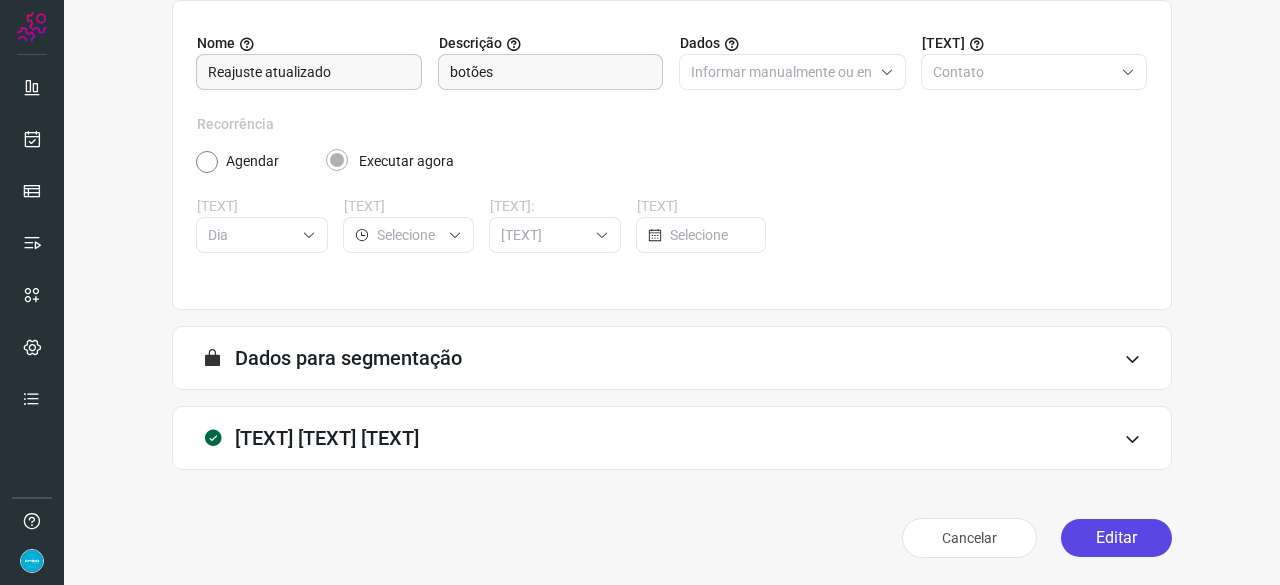 click on "Editar" at bounding box center (1116, 538) 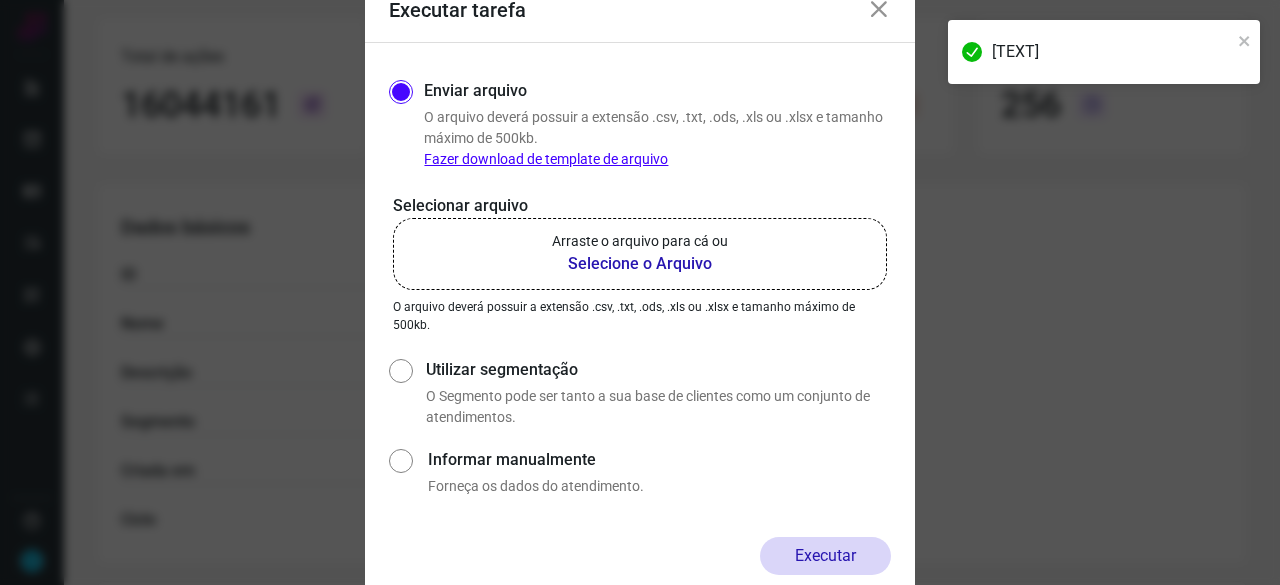 click on "Selecione o Arquivo" at bounding box center (640, 264) 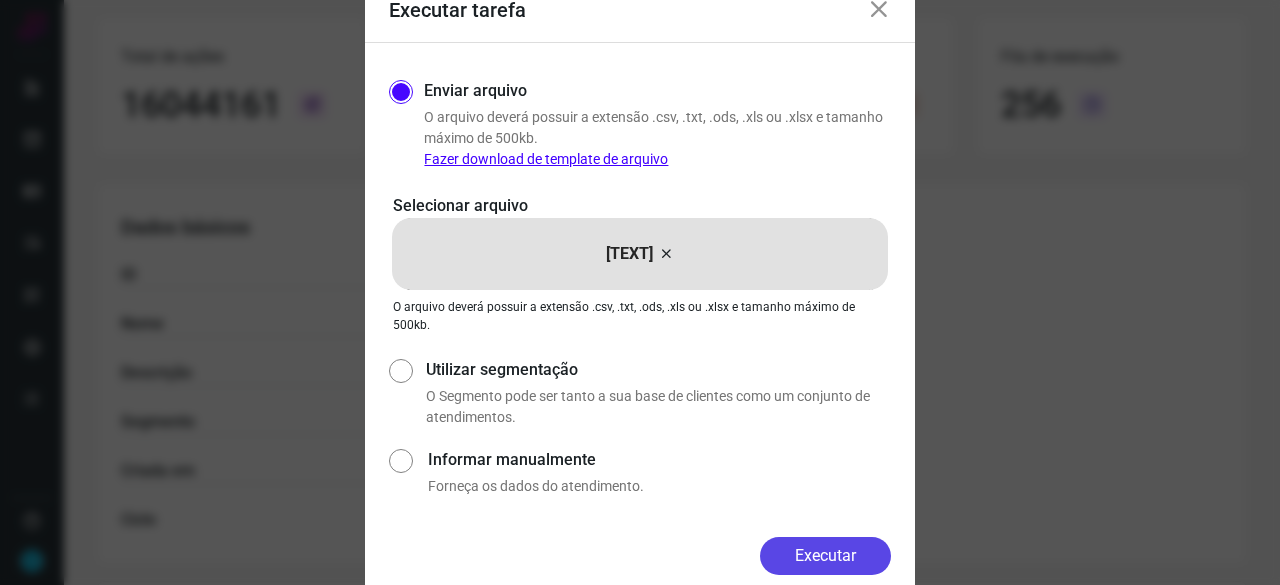 click on "Executar" at bounding box center (825, 556) 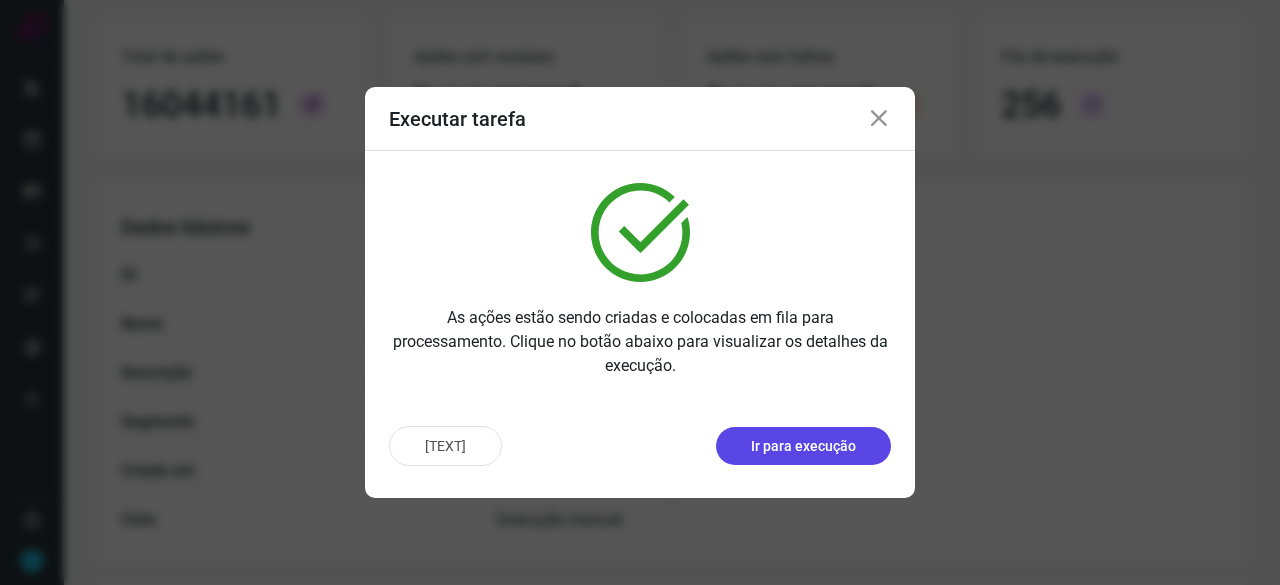 click on "Ir para execução" at bounding box center [803, 446] 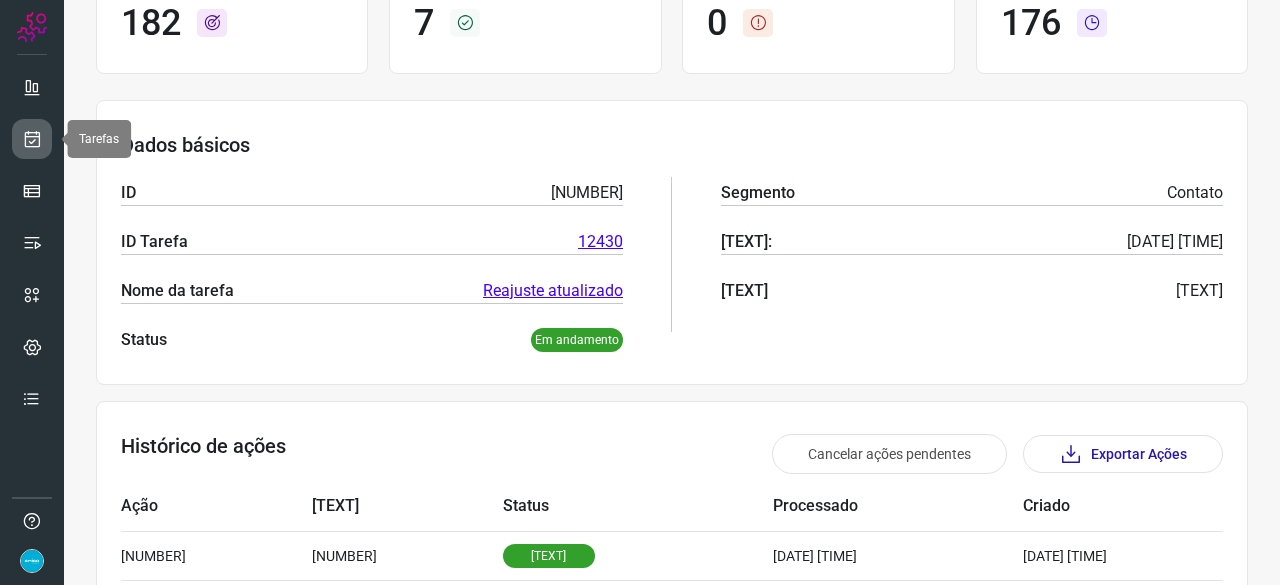 click at bounding box center [32, 139] 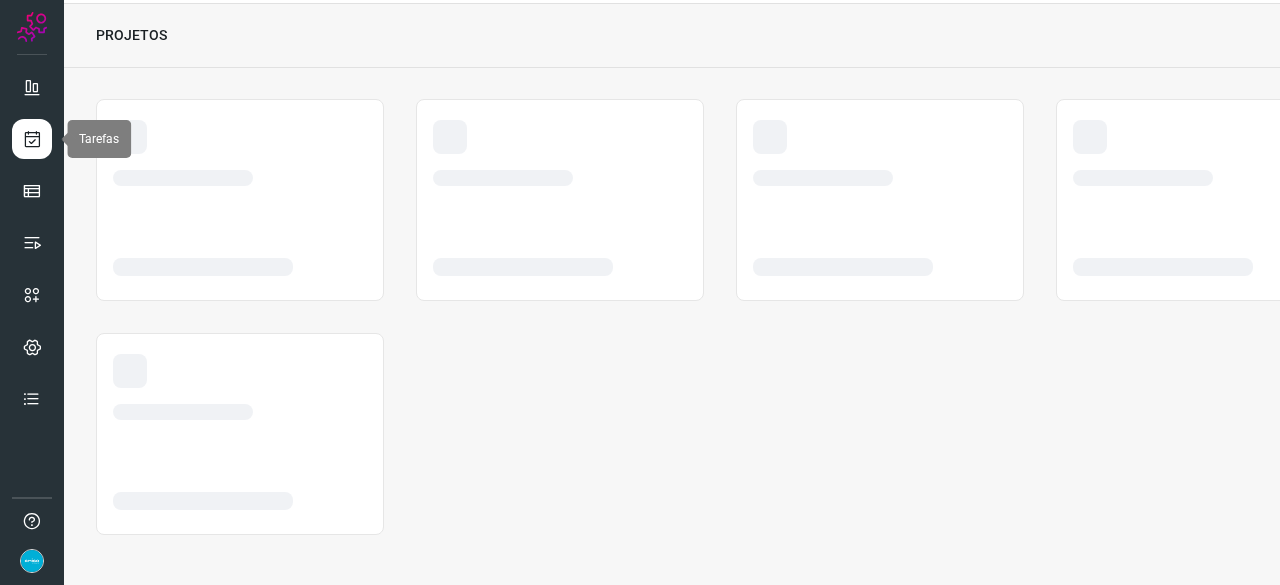 scroll, scrollTop: 60, scrollLeft: 0, axis: vertical 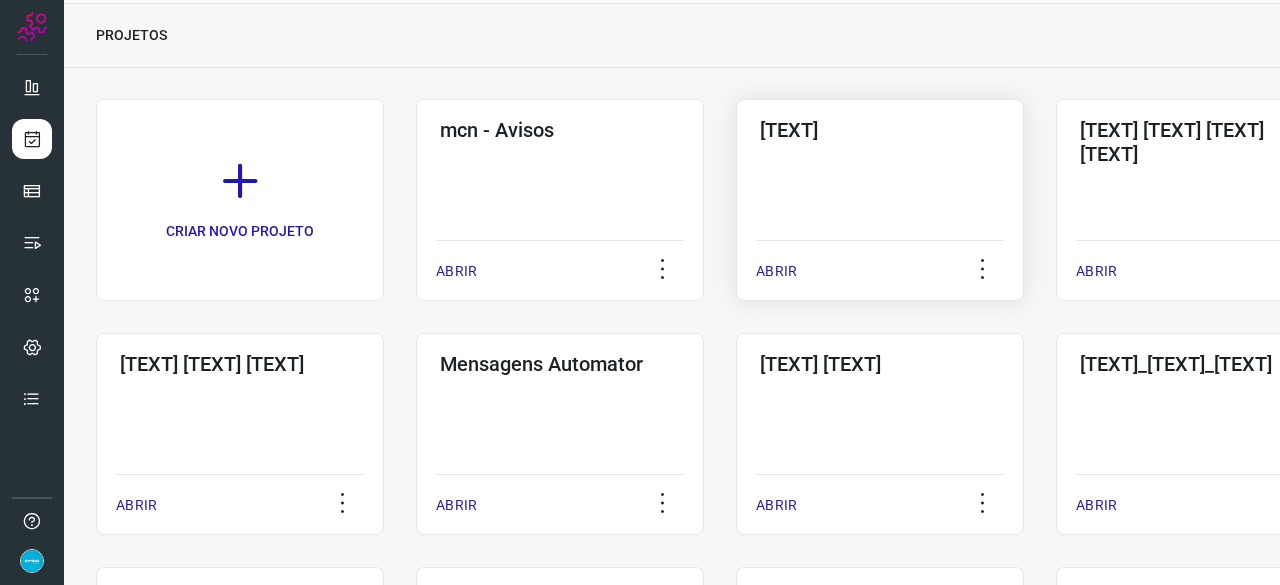 click on "ABRIR" at bounding box center [776, 271] 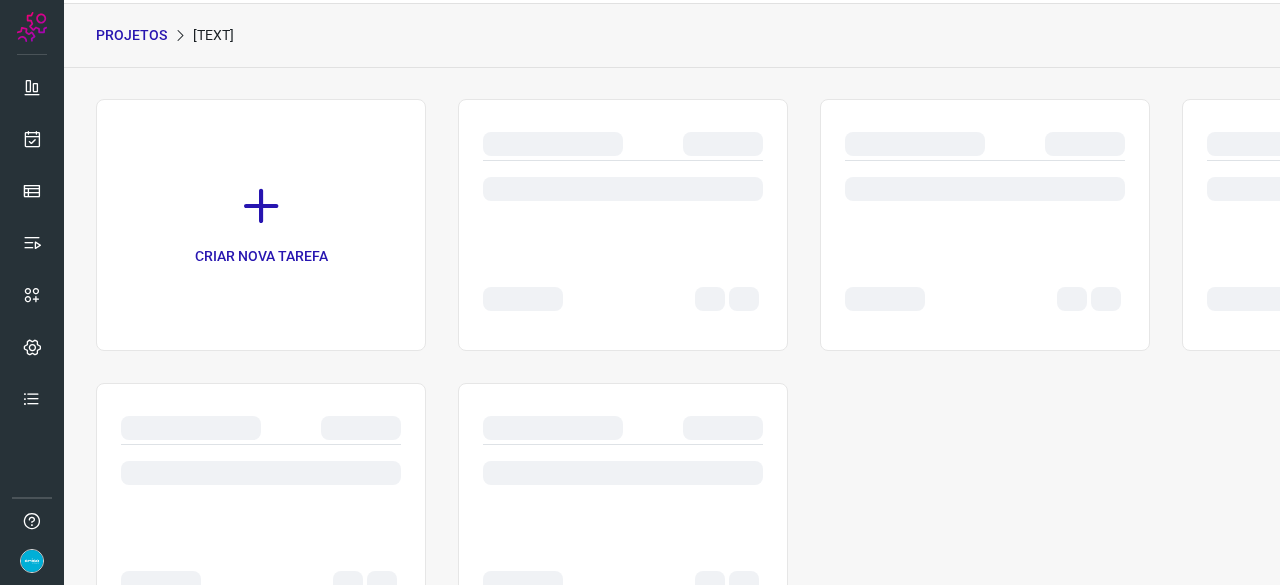 scroll, scrollTop: 0, scrollLeft: 0, axis: both 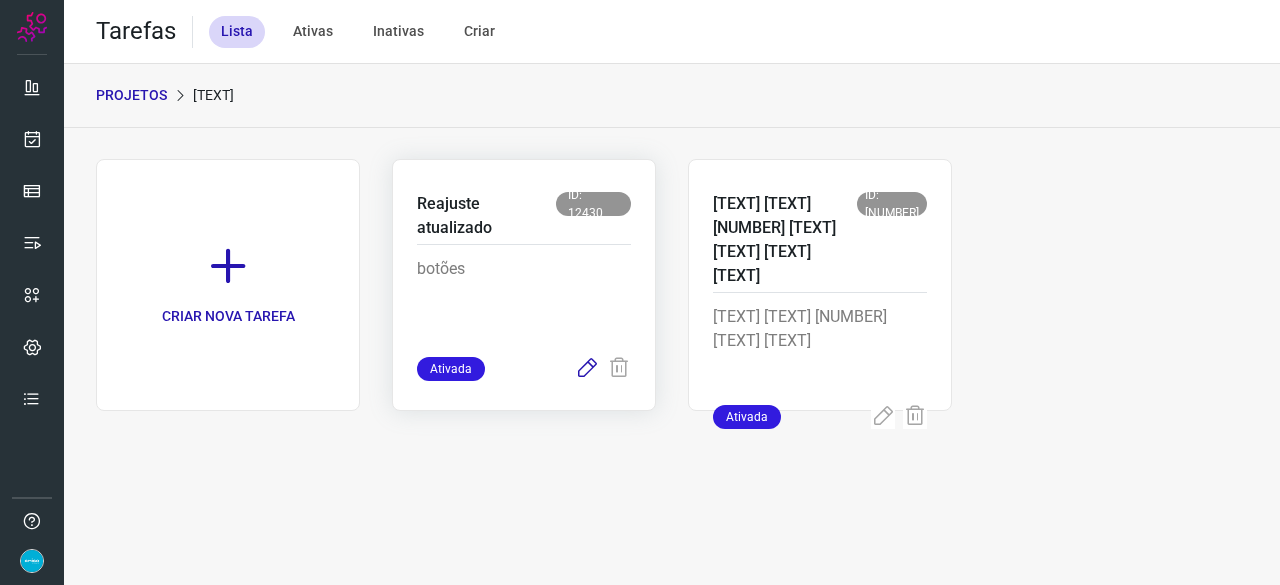 click at bounding box center [587, 369] 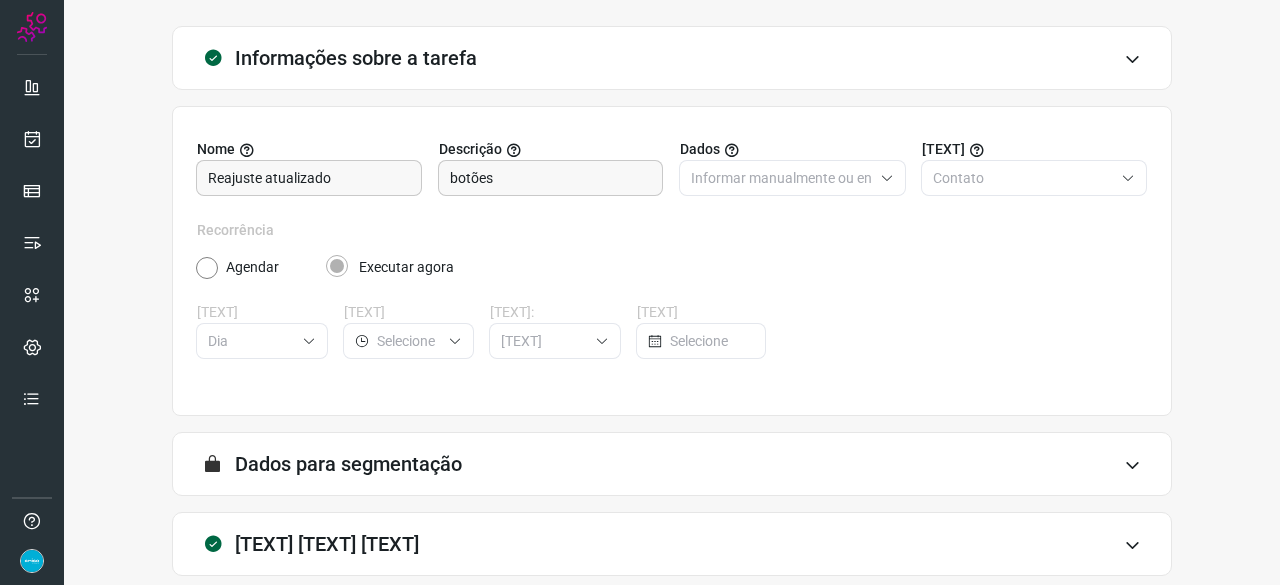 scroll, scrollTop: 195, scrollLeft: 0, axis: vertical 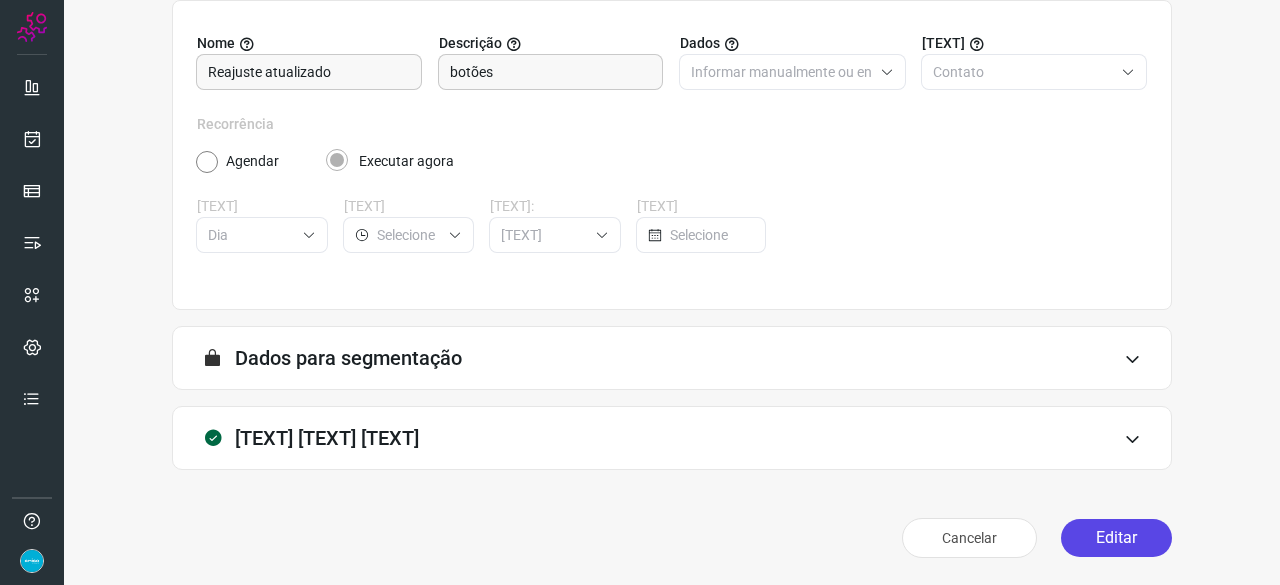 click on "Editar" at bounding box center [1116, 538] 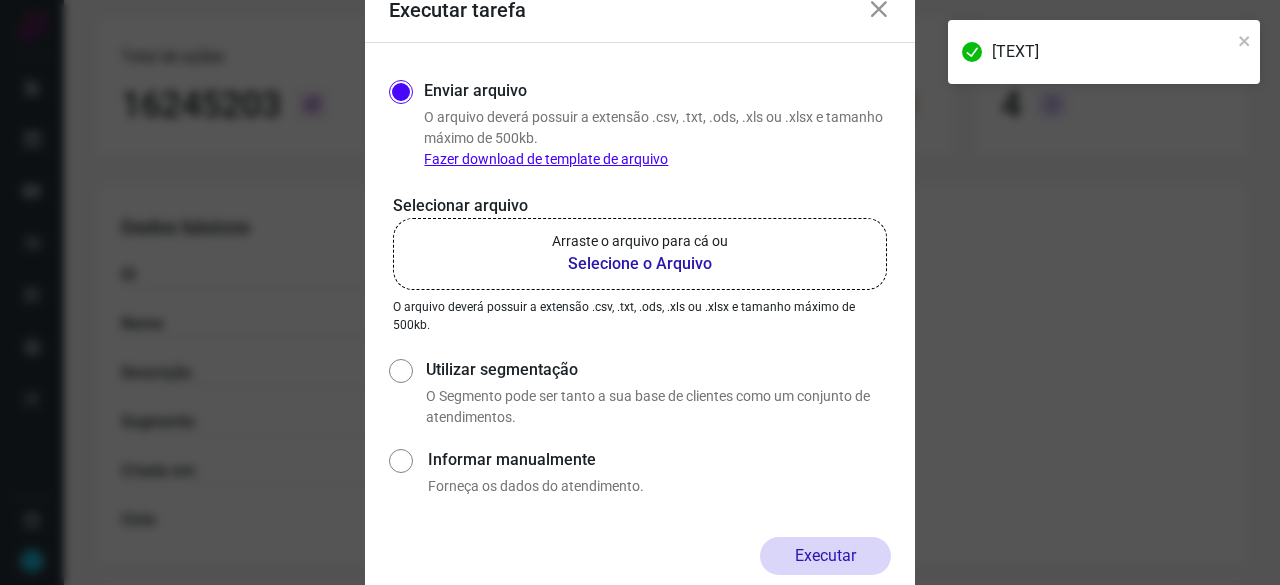click on "Selecione o Arquivo" at bounding box center (640, 264) 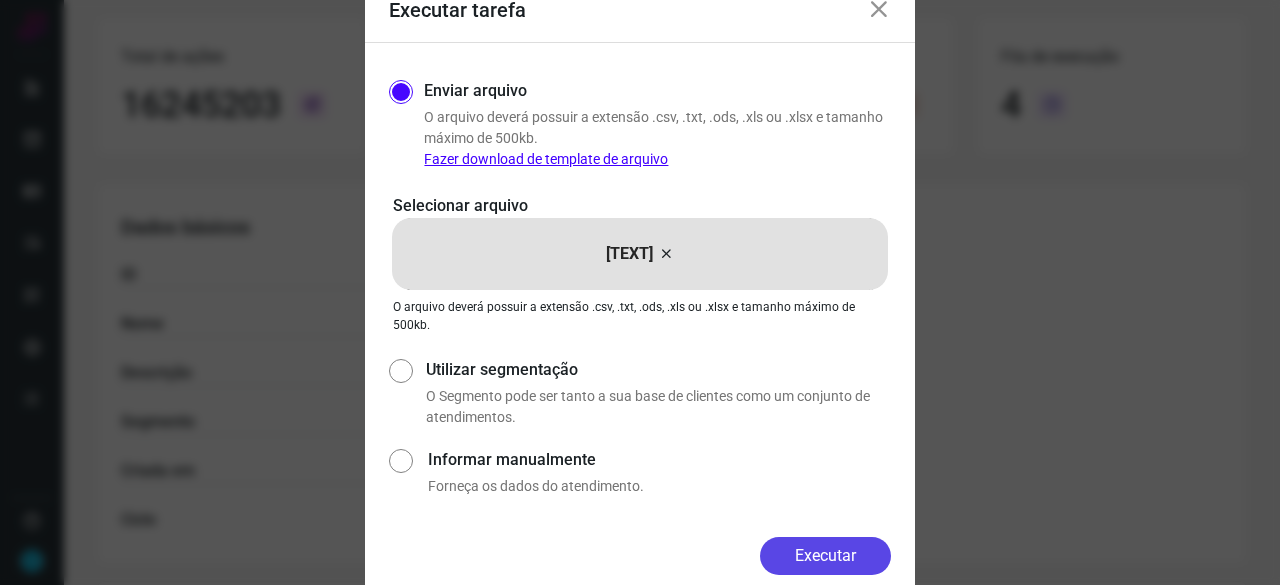 click on "Executar" at bounding box center (825, 556) 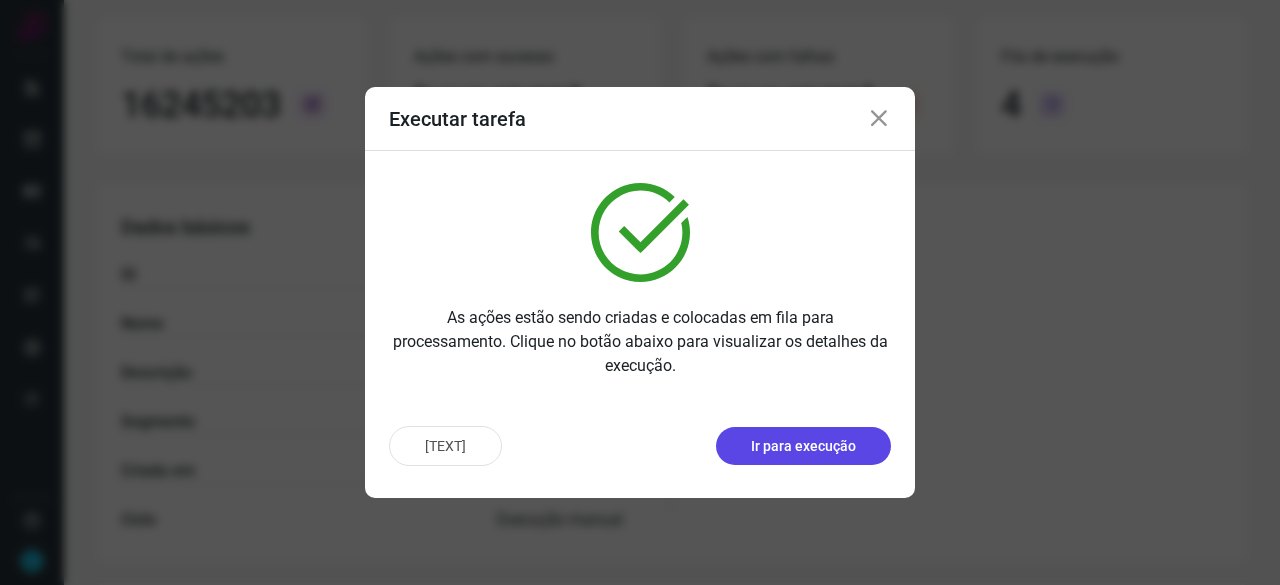 click on "Ir para execução" at bounding box center [803, 446] 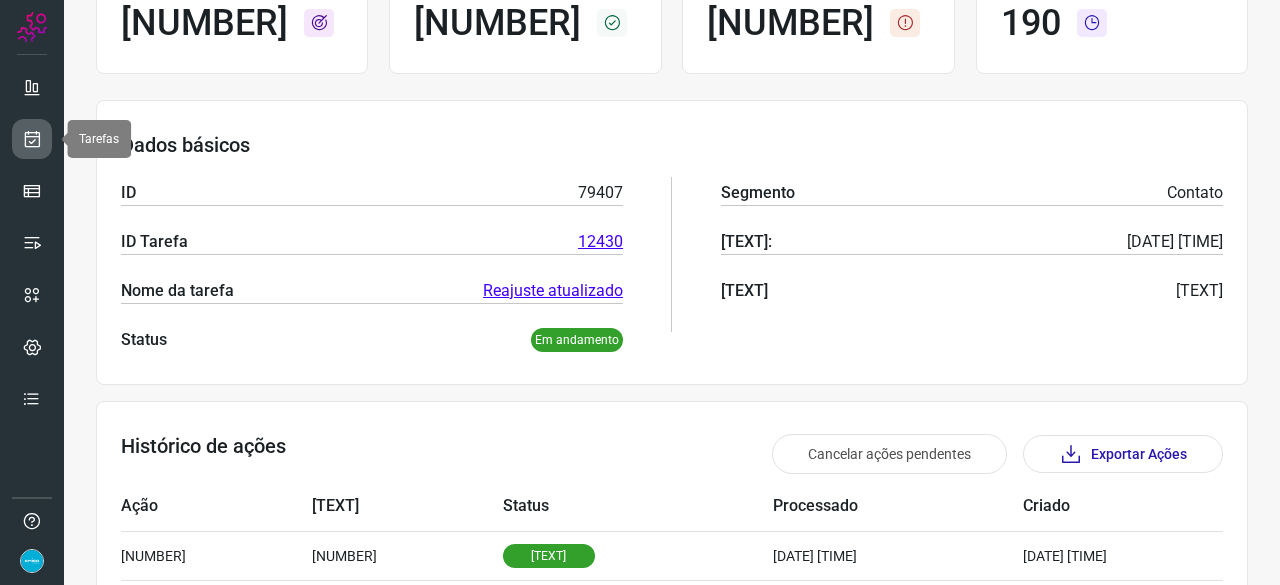 click at bounding box center (32, 139) 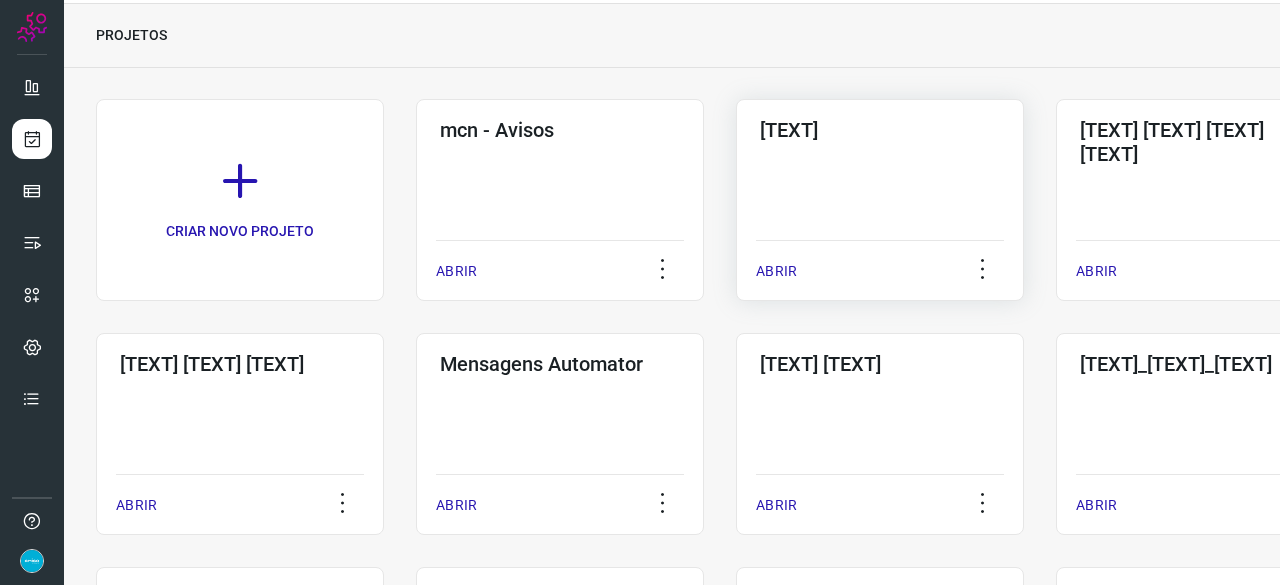 click on "ABRIR" at bounding box center (776, 271) 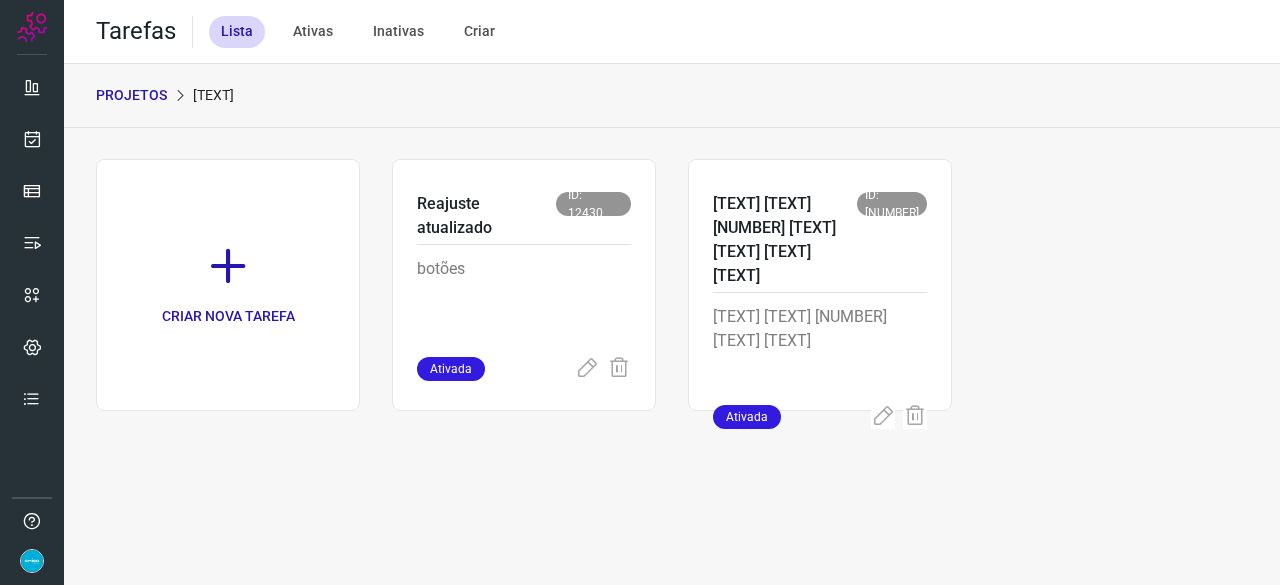 scroll, scrollTop: 0, scrollLeft: 0, axis: both 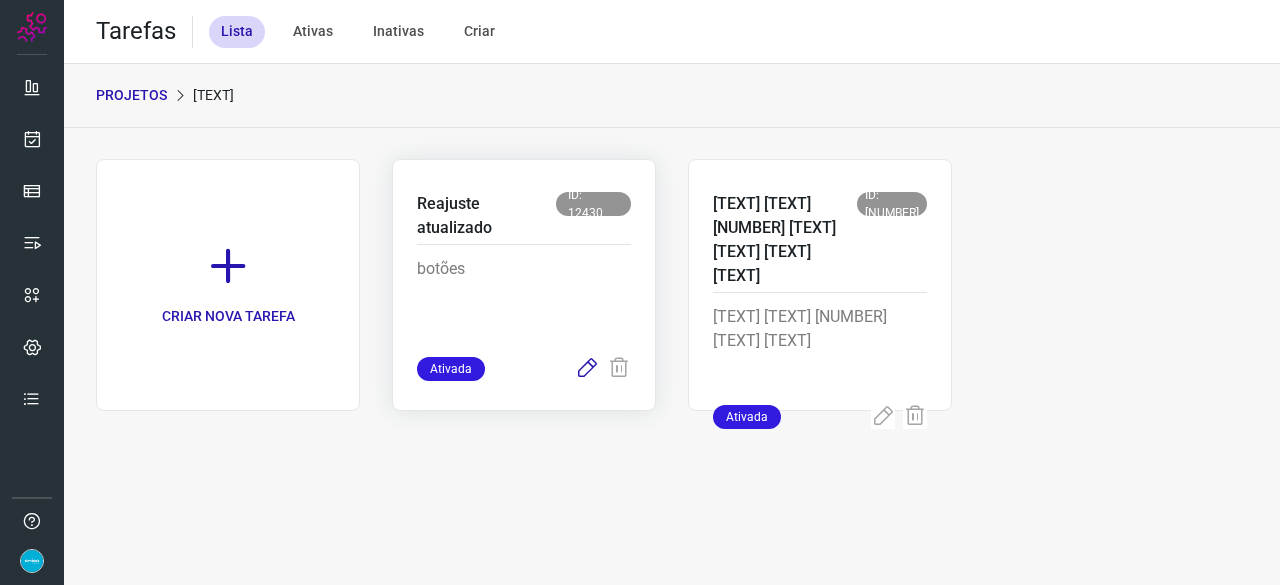 click at bounding box center (587, 369) 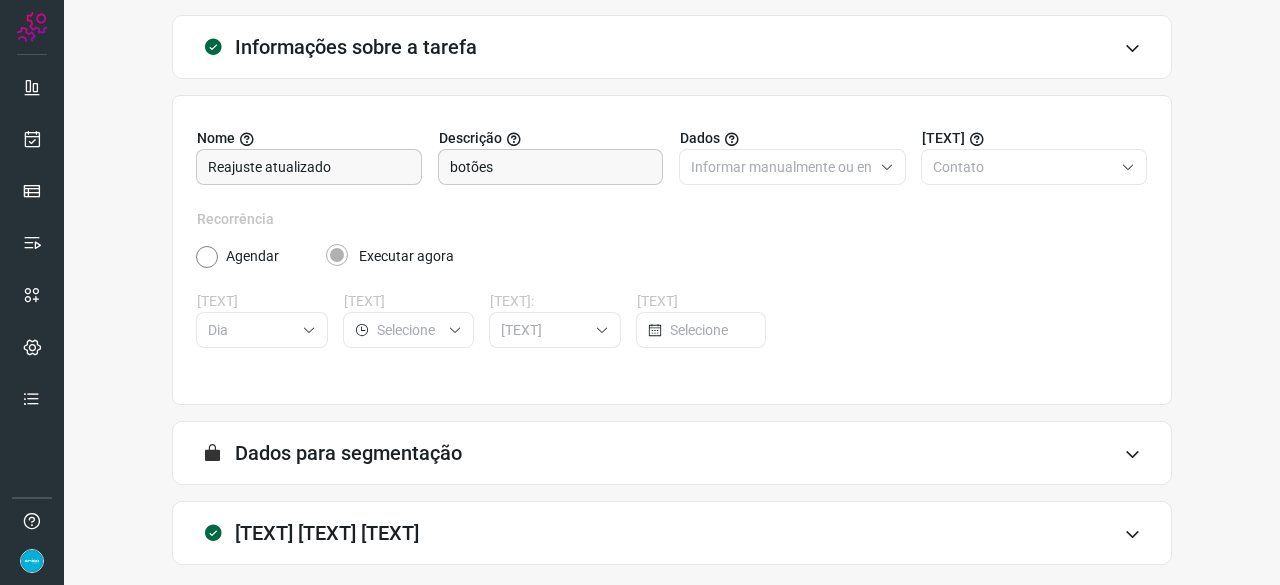 scroll, scrollTop: 195, scrollLeft: 0, axis: vertical 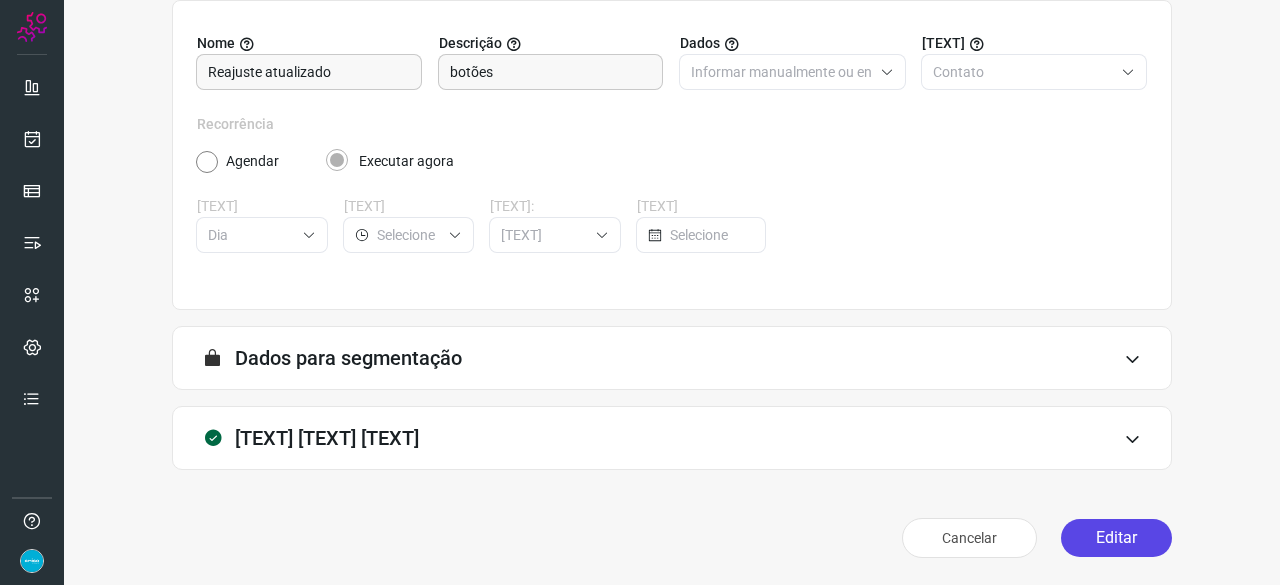 click on "Editar" at bounding box center (1116, 538) 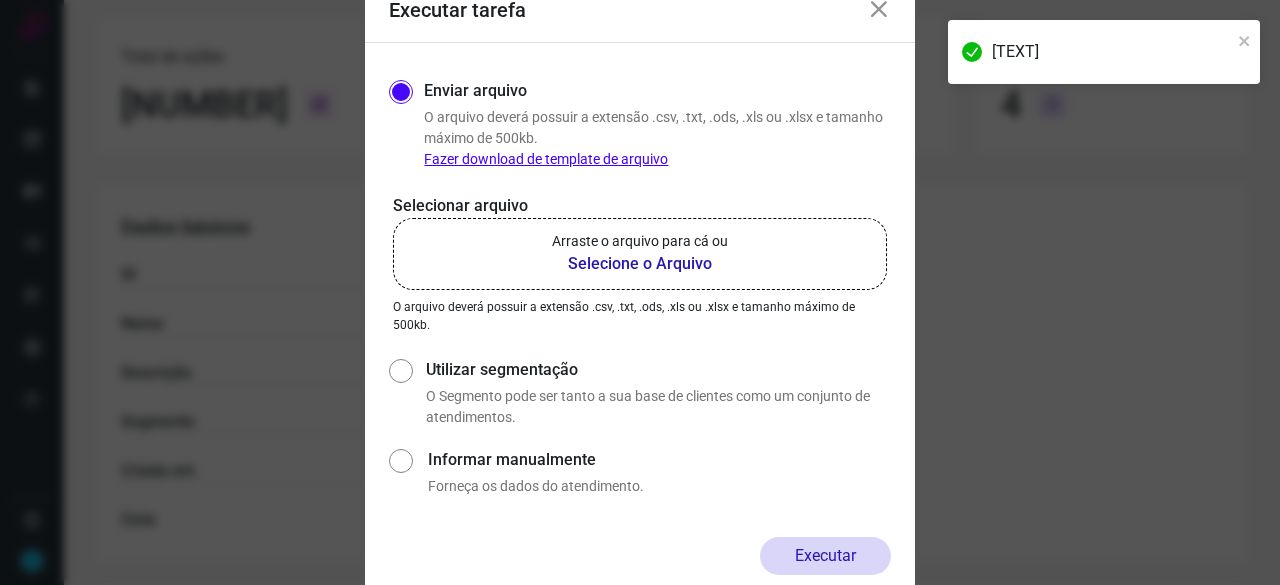 click on "Selecione o Arquivo" at bounding box center [640, 264] 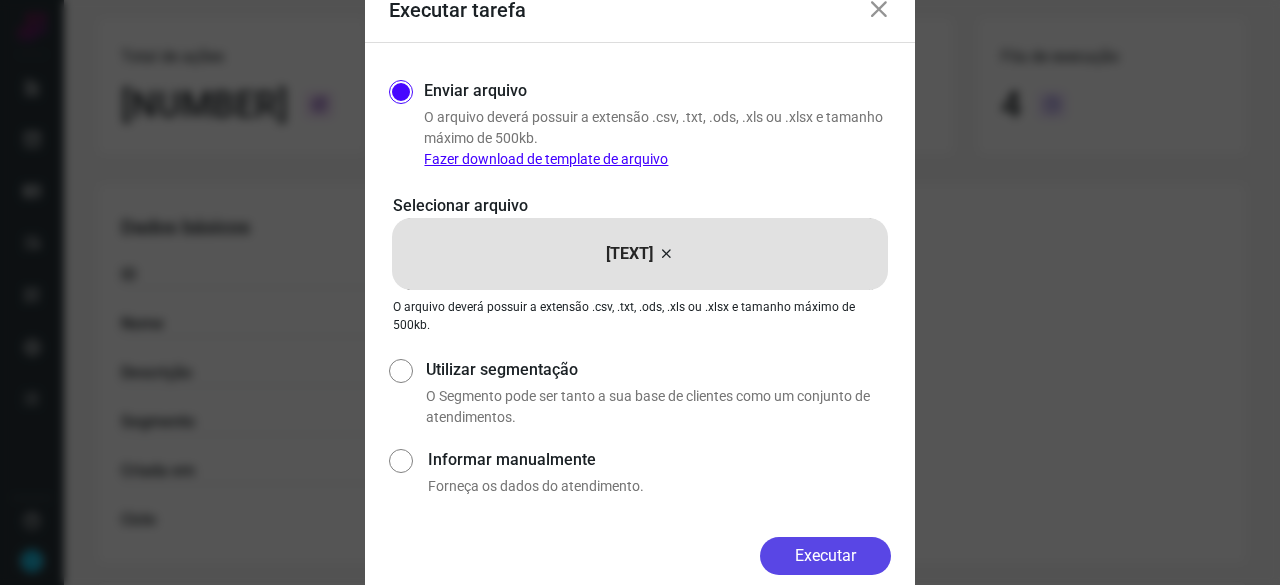 click on "Executar" at bounding box center [825, 556] 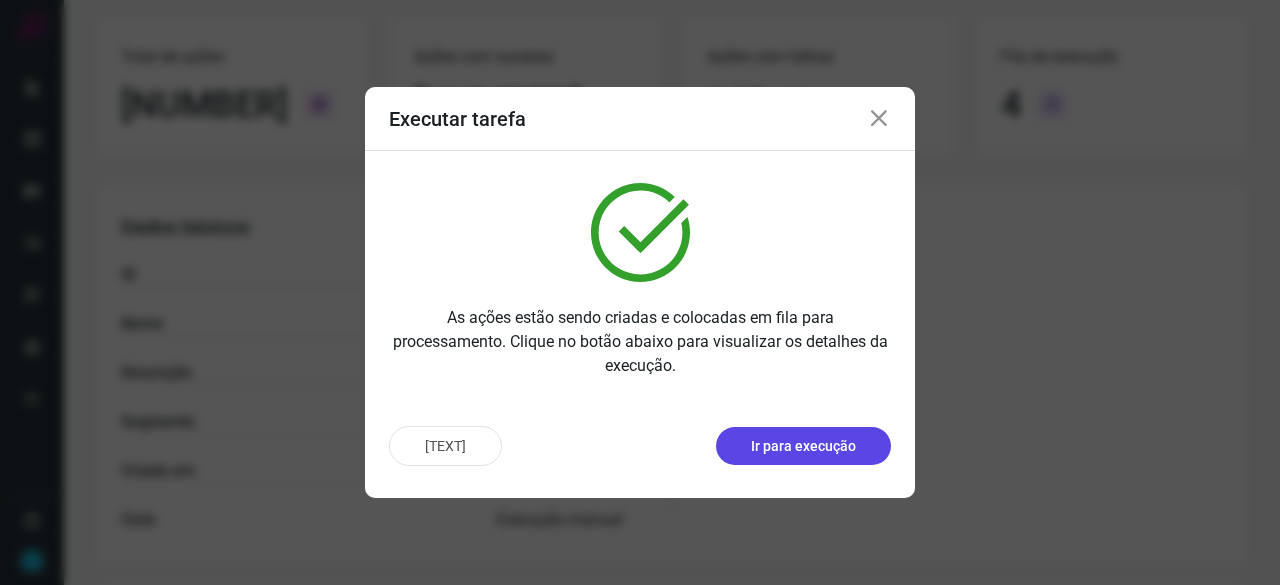 click on "Ir para execução" at bounding box center (803, 446) 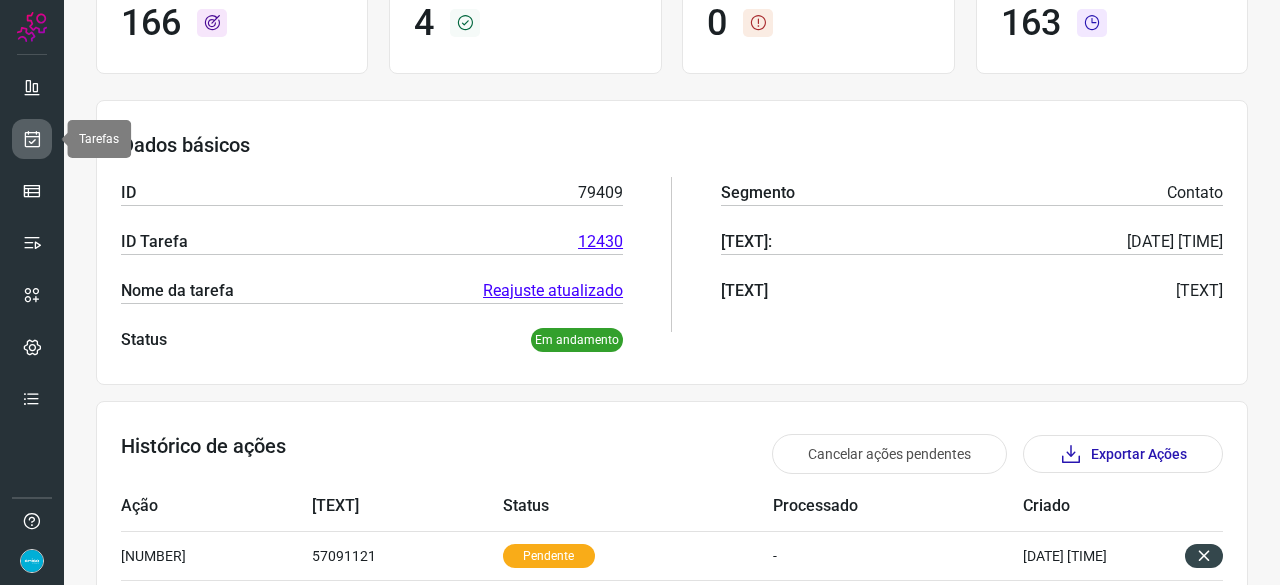 click at bounding box center [32, 139] 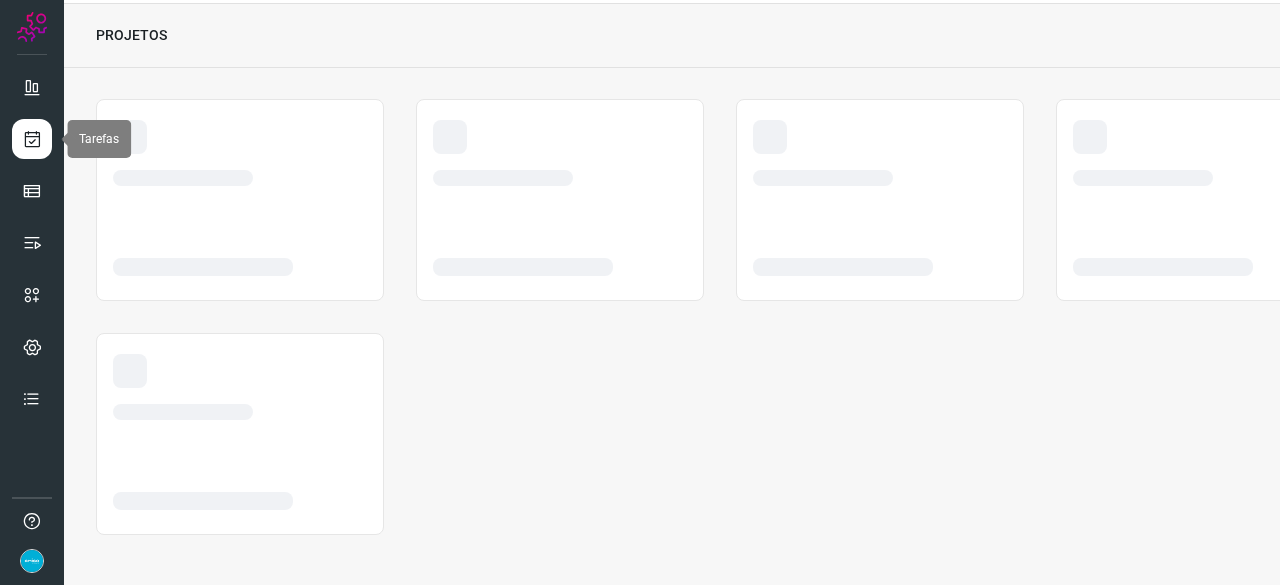 scroll, scrollTop: 60, scrollLeft: 0, axis: vertical 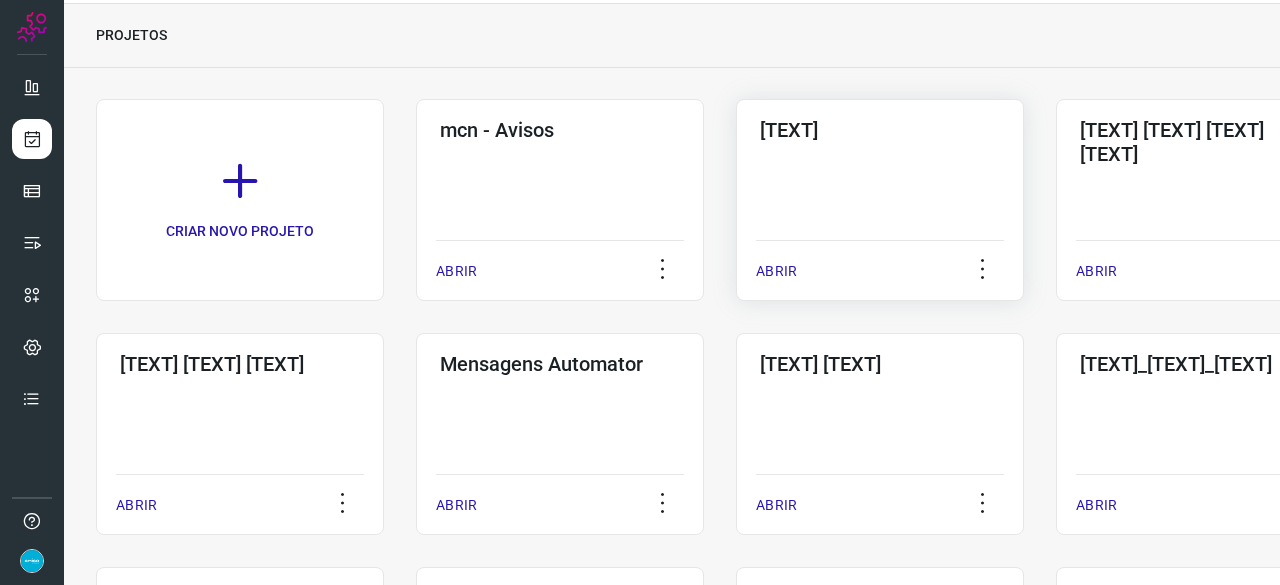 click on "ABRIR" at bounding box center (776, 271) 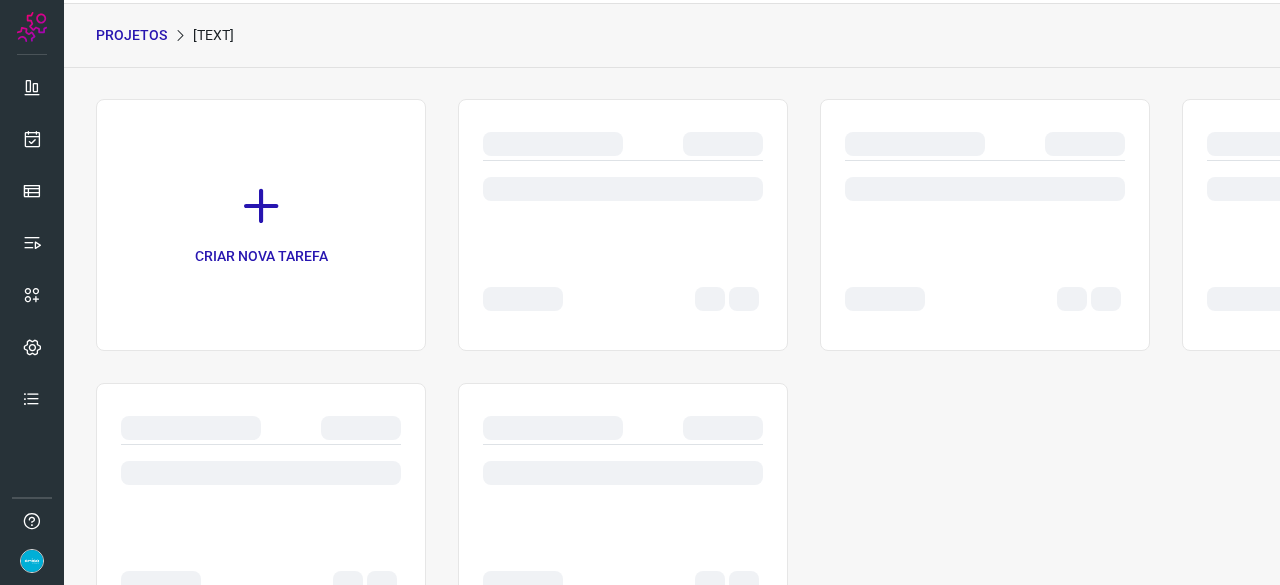 scroll, scrollTop: 0, scrollLeft: 0, axis: both 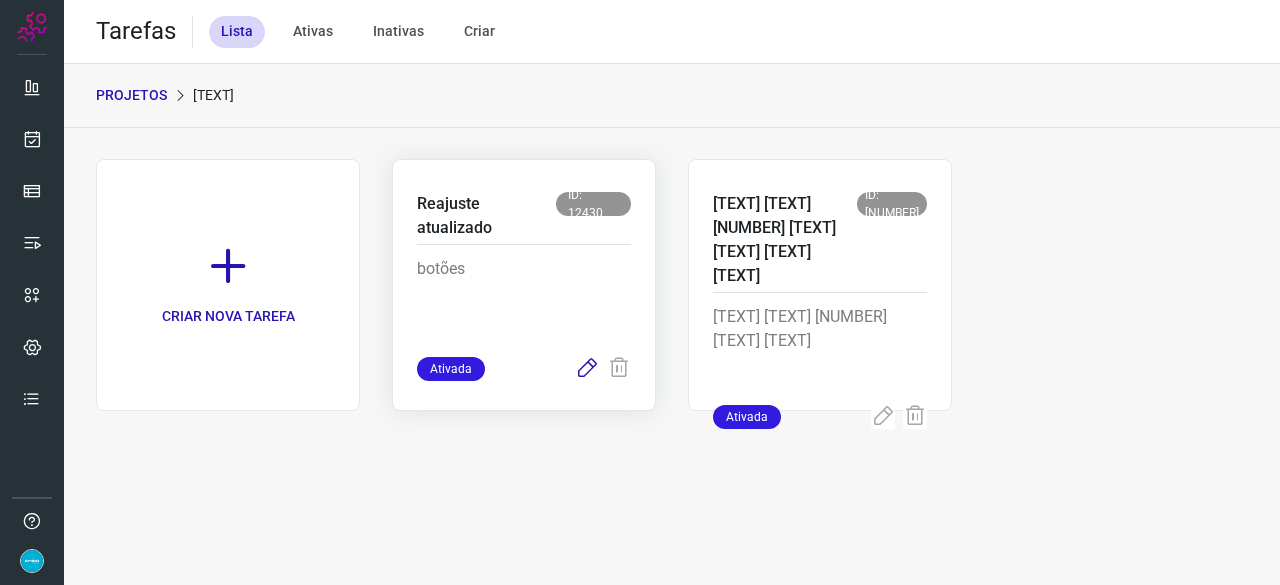 click at bounding box center (587, 369) 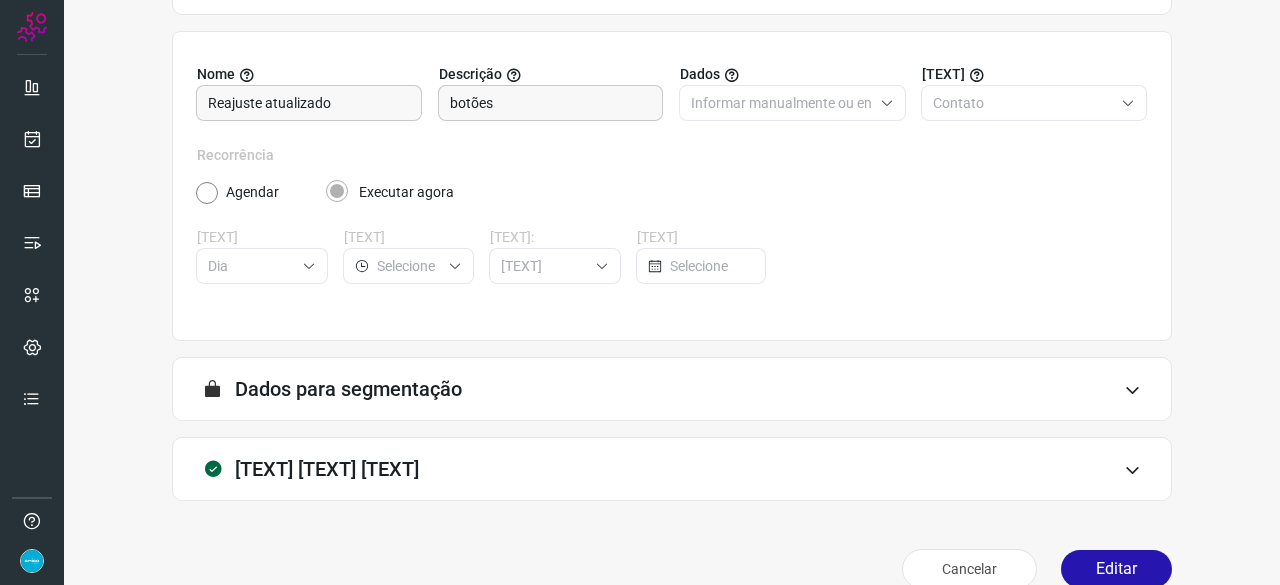 scroll, scrollTop: 195, scrollLeft: 0, axis: vertical 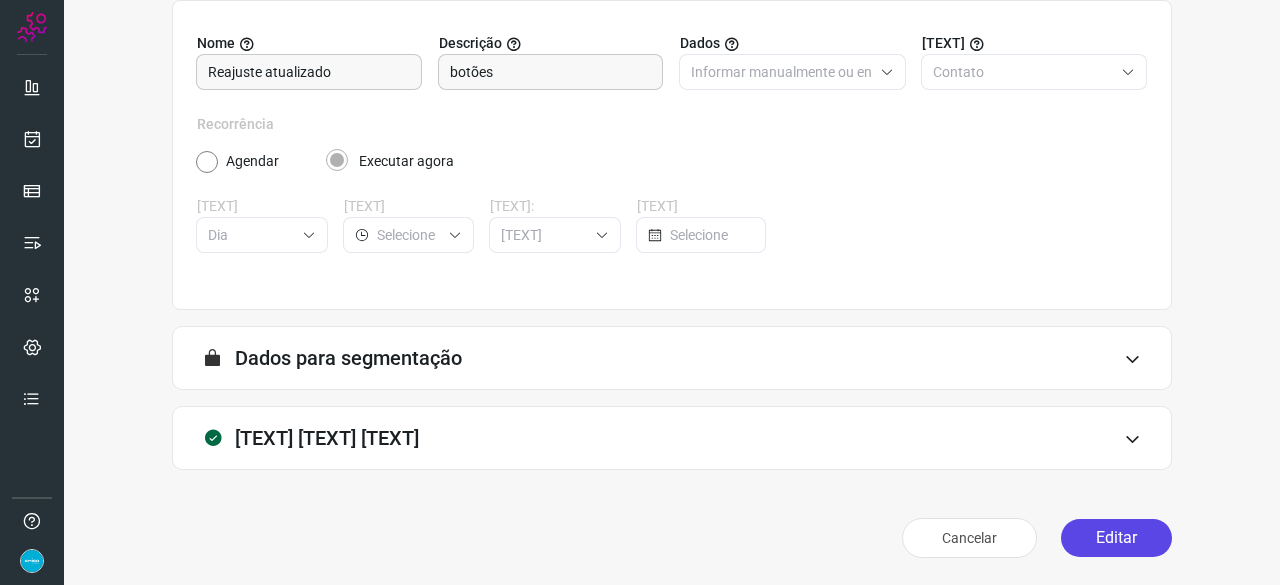 click on "Editar" at bounding box center (1116, 538) 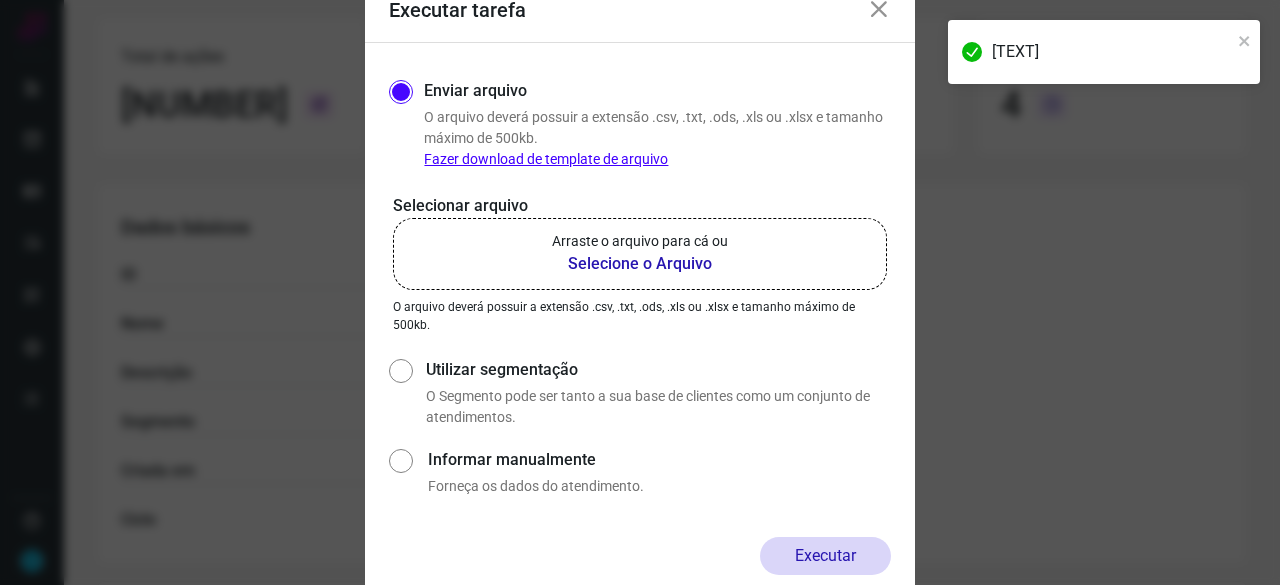 click on "Selecione o Arquivo" at bounding box center (640, 264) 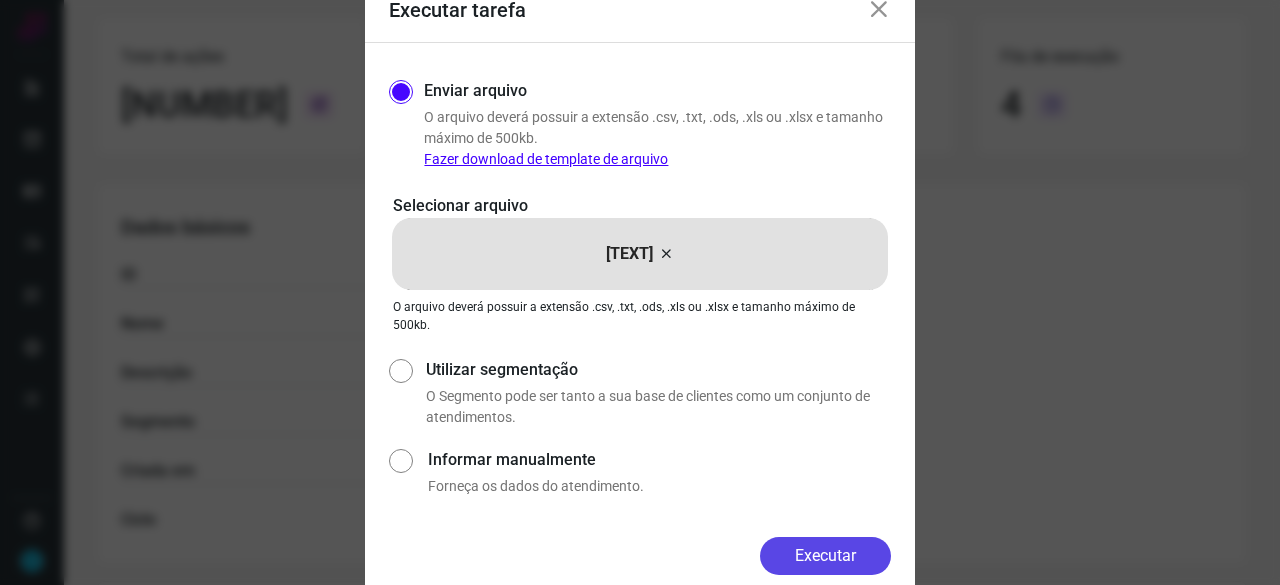 click on "Executar" at bounding box center (825, 556) 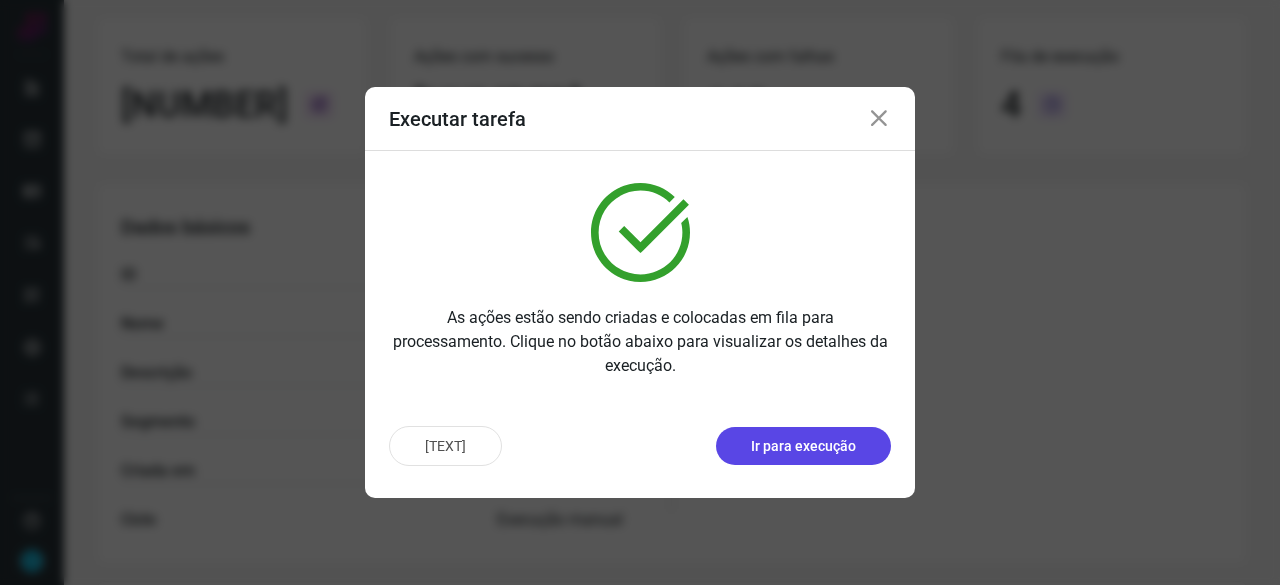 click on "Ir para execução" at bounding box center [803, 446] 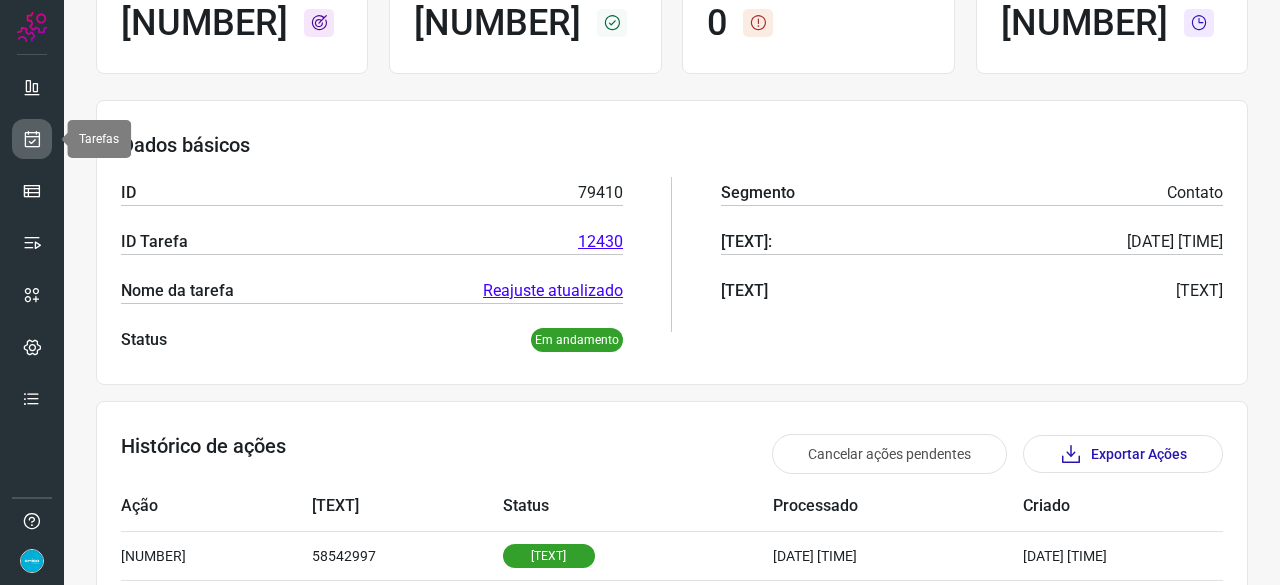 click at bounding box center (32, 139) 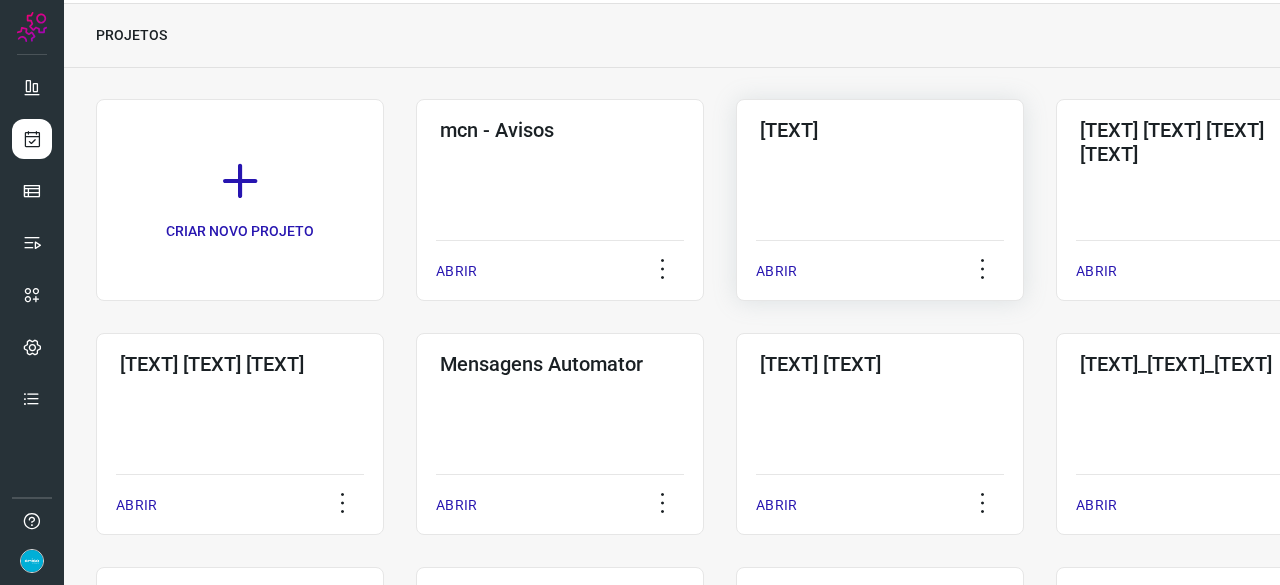 click on "ABRIR" at bounding box center [776, 271] 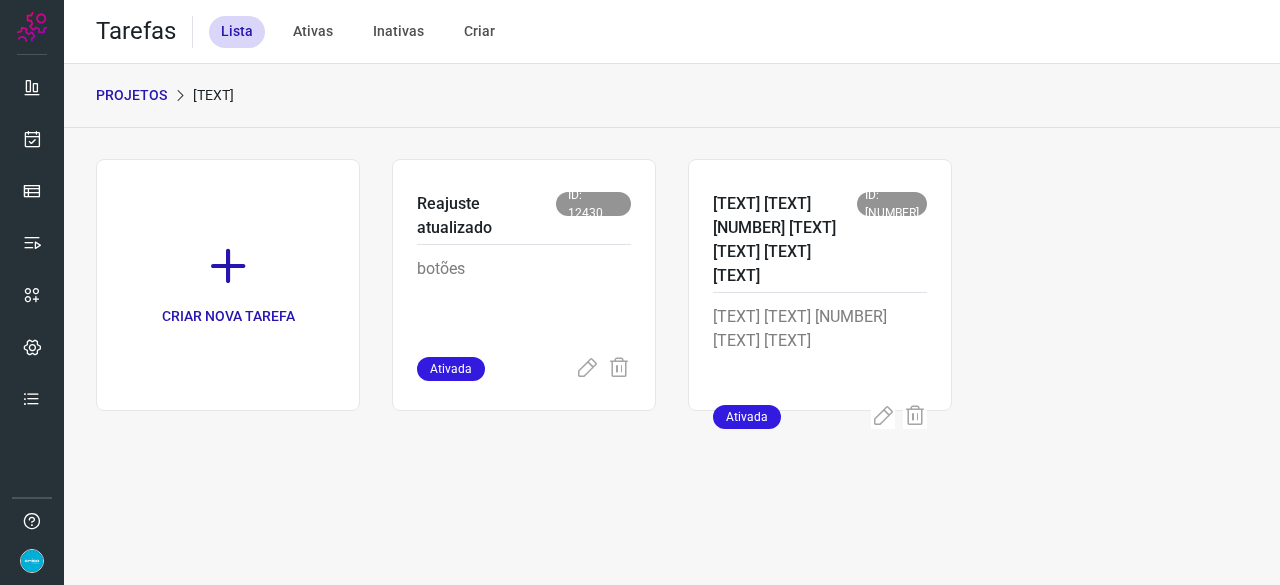 scroll, scrollTop: 0, scrollLeft: 0, axis: both 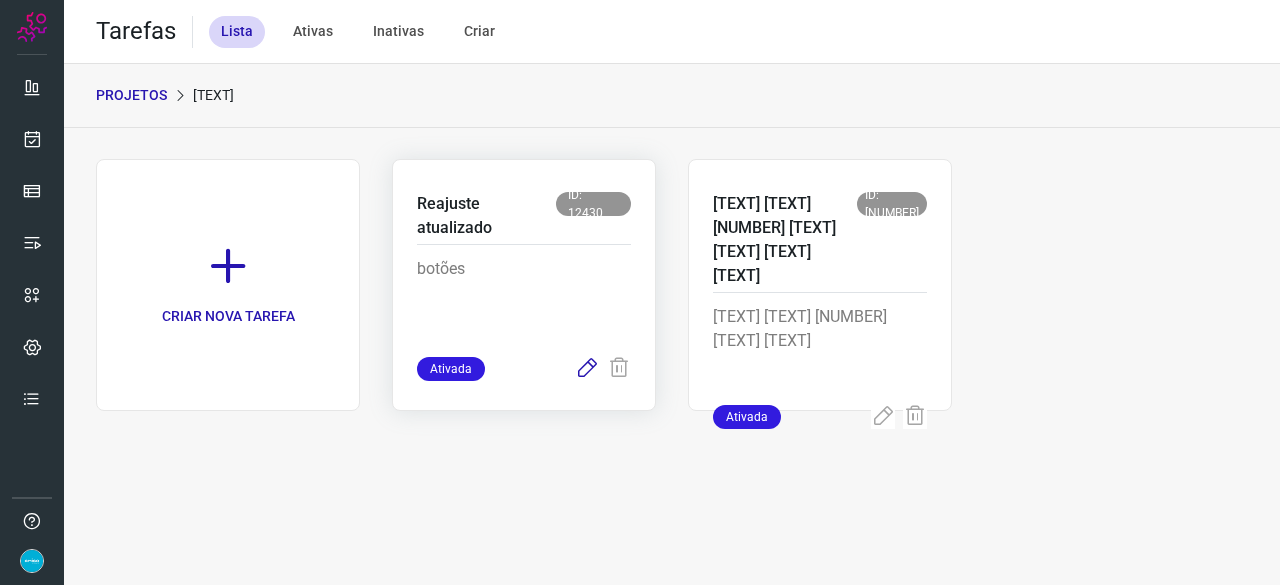 click at bounding box center [587, 369] 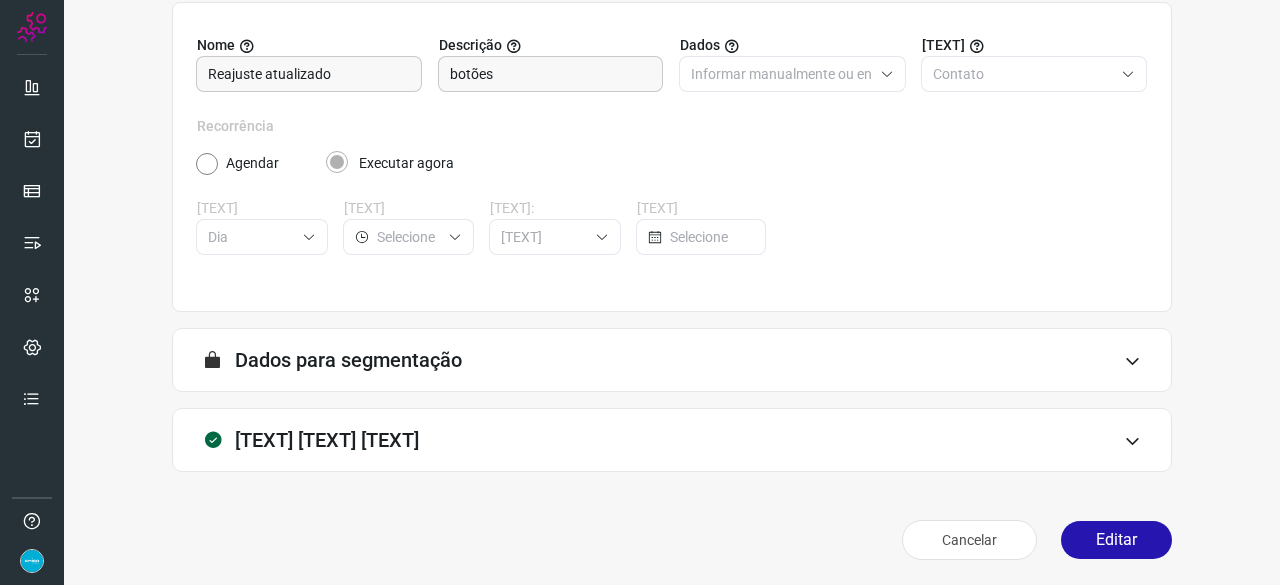 scroll, scrollTop: 195, scrollLeft: 0, axis: vertical 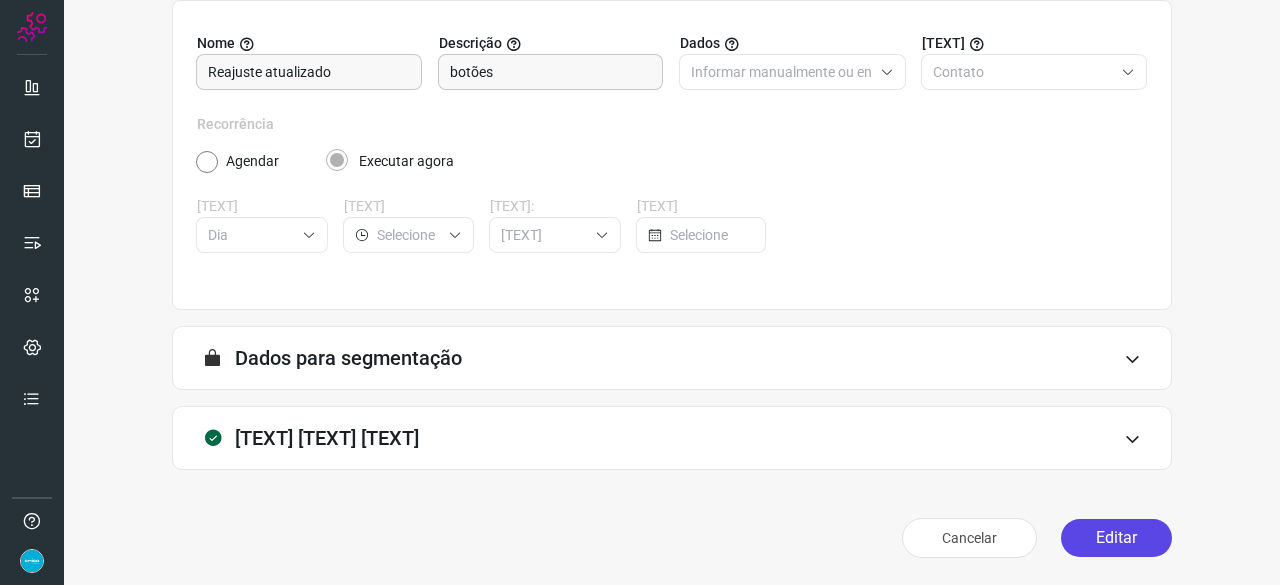 click on "Editar" at bounding box center [1116, 538] 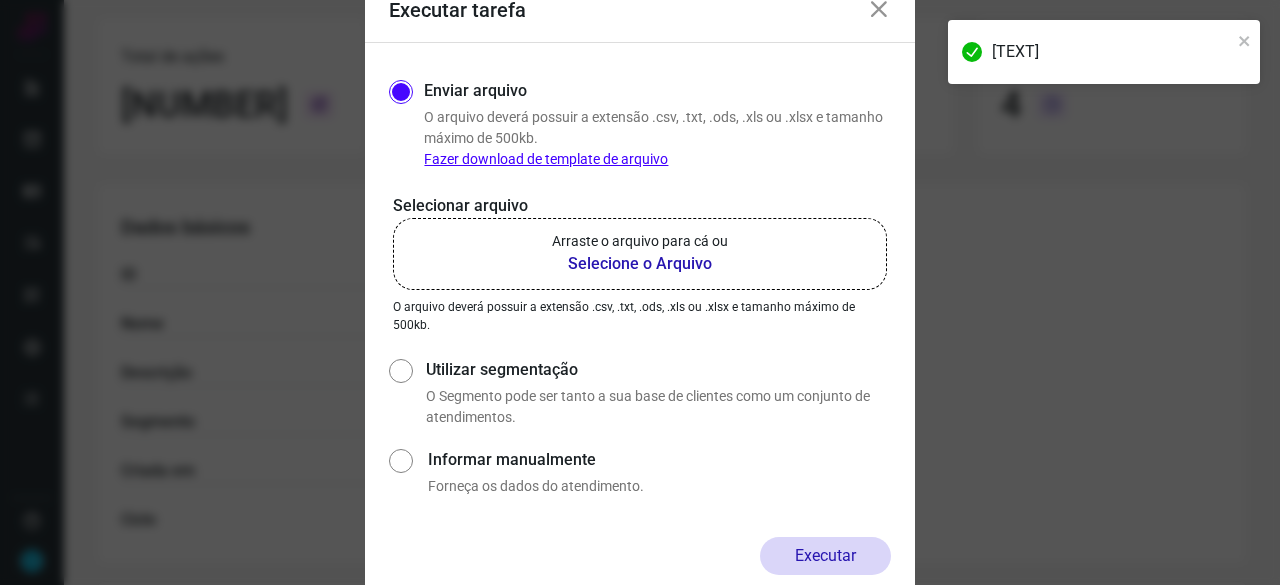 click on "Selecione o Arquivo" at bounding box center (640, 264) 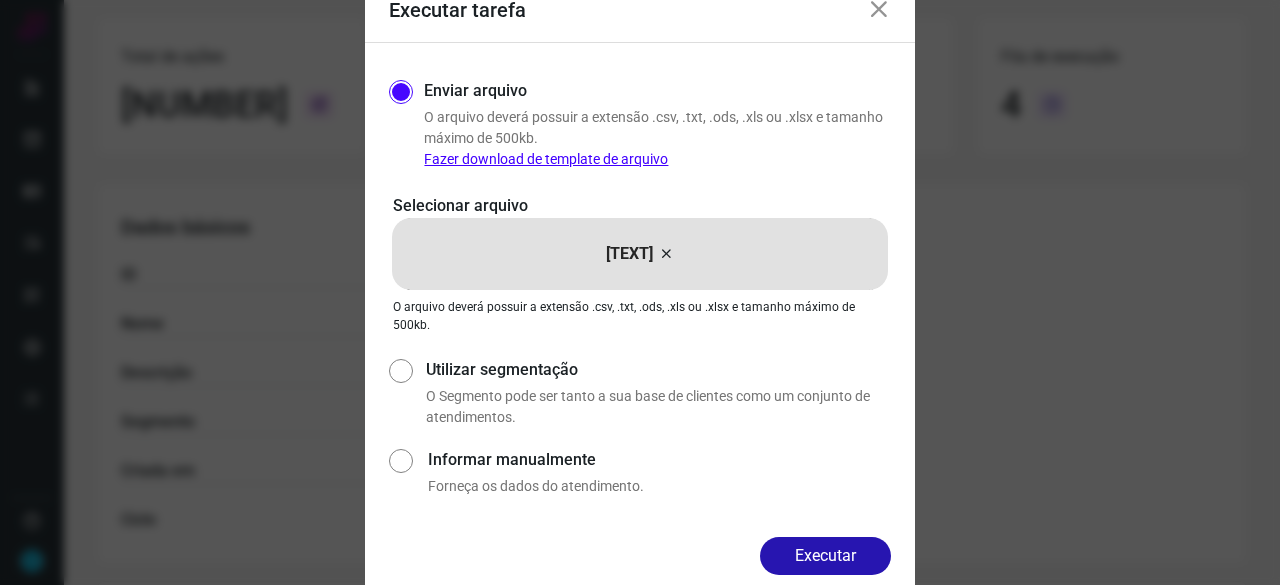click on "Executar" at bounding box center [825, 556] 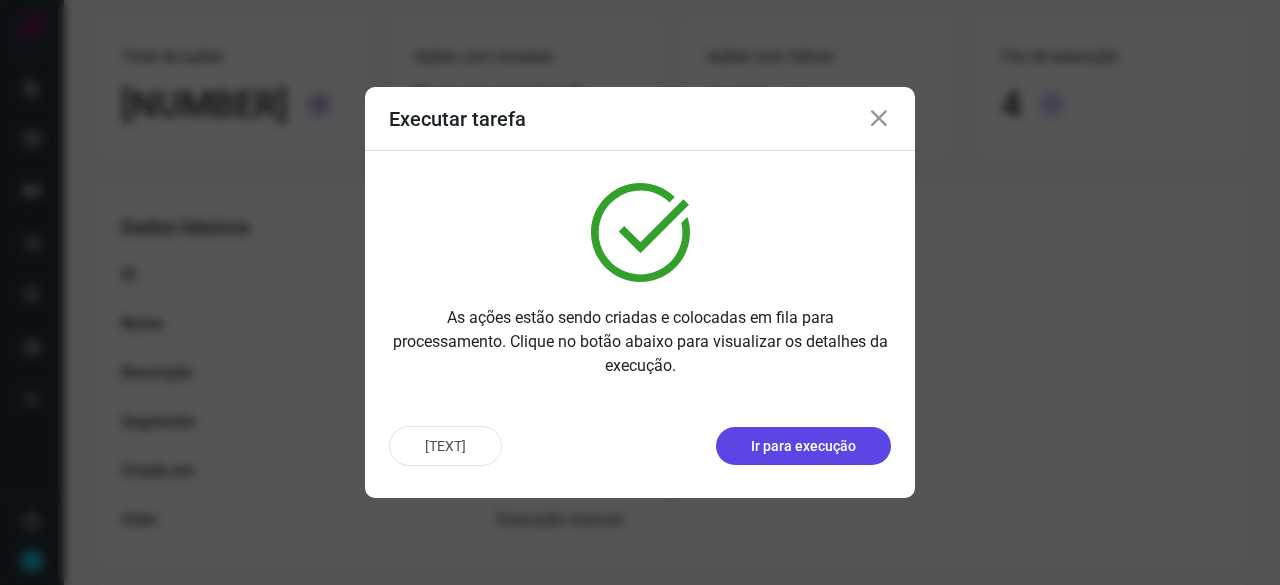 click on "Ir para execução" at bounding box center (803, 446) 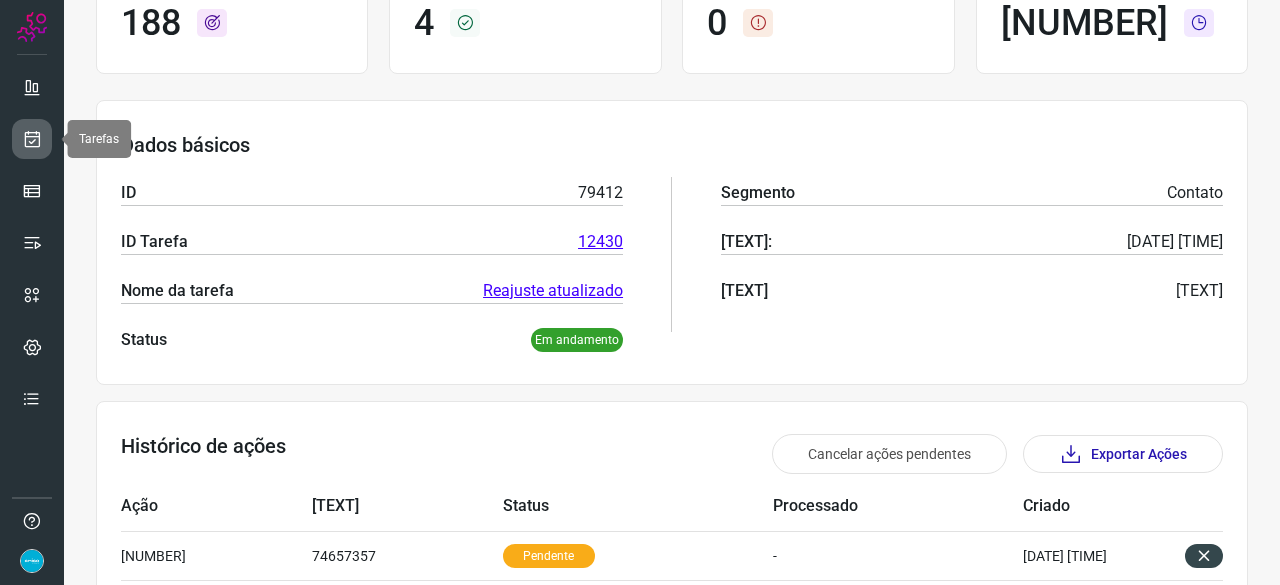 click at bounding box center (32, 139) 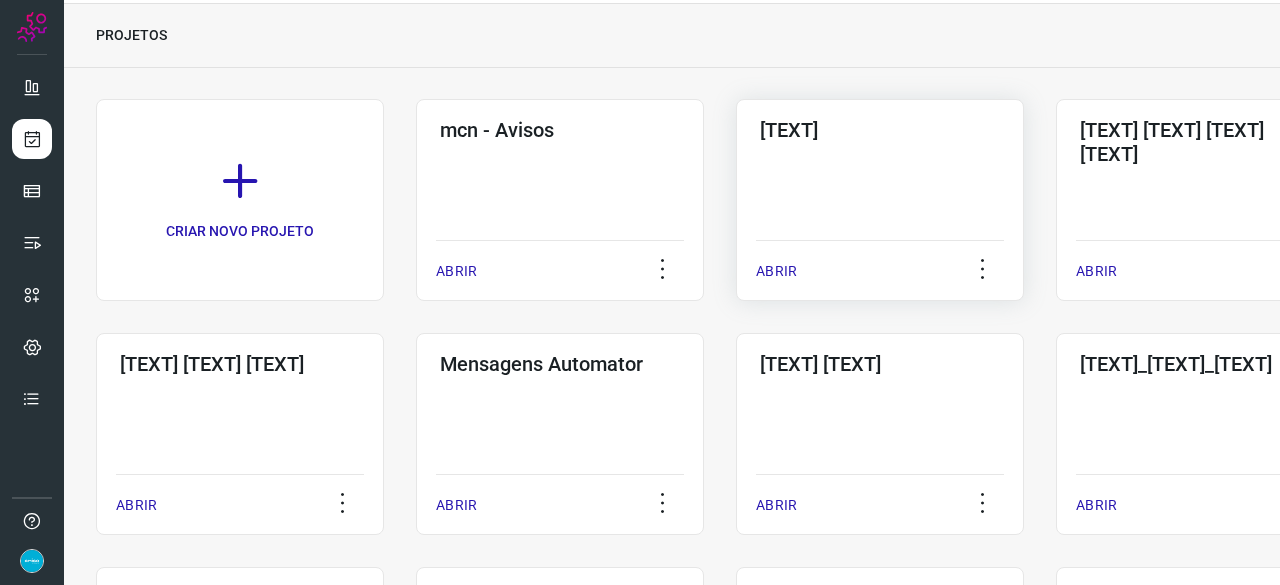 click on "ABRIR" at bounding box center [776, 271] 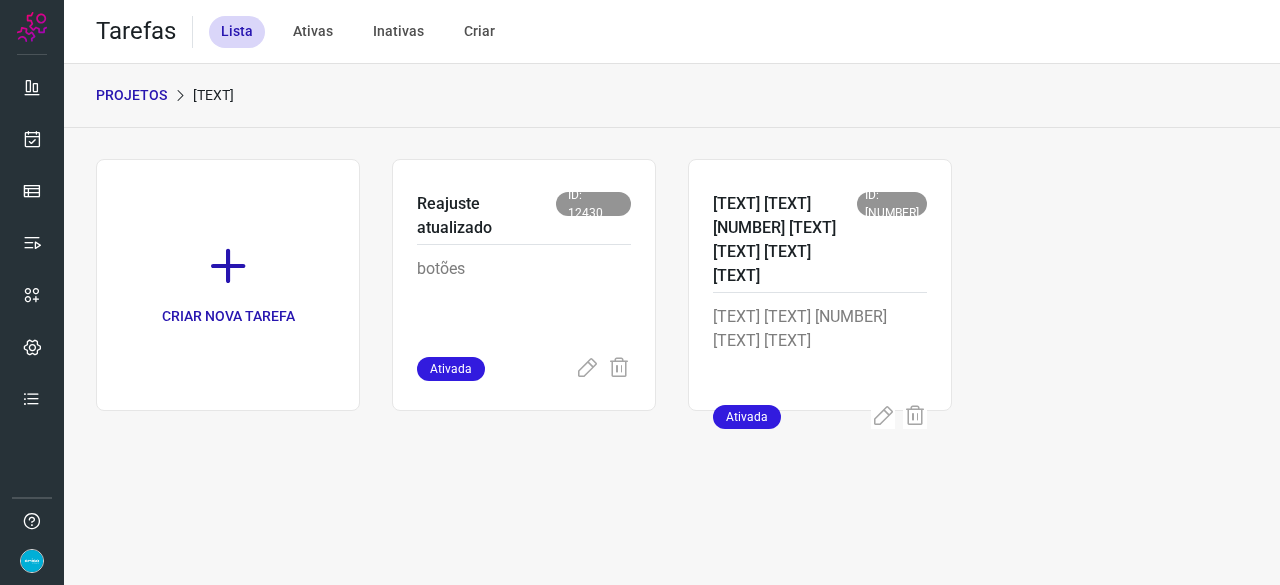 scroll, scrollTop: 0, scrollLeft: 0, axis: both 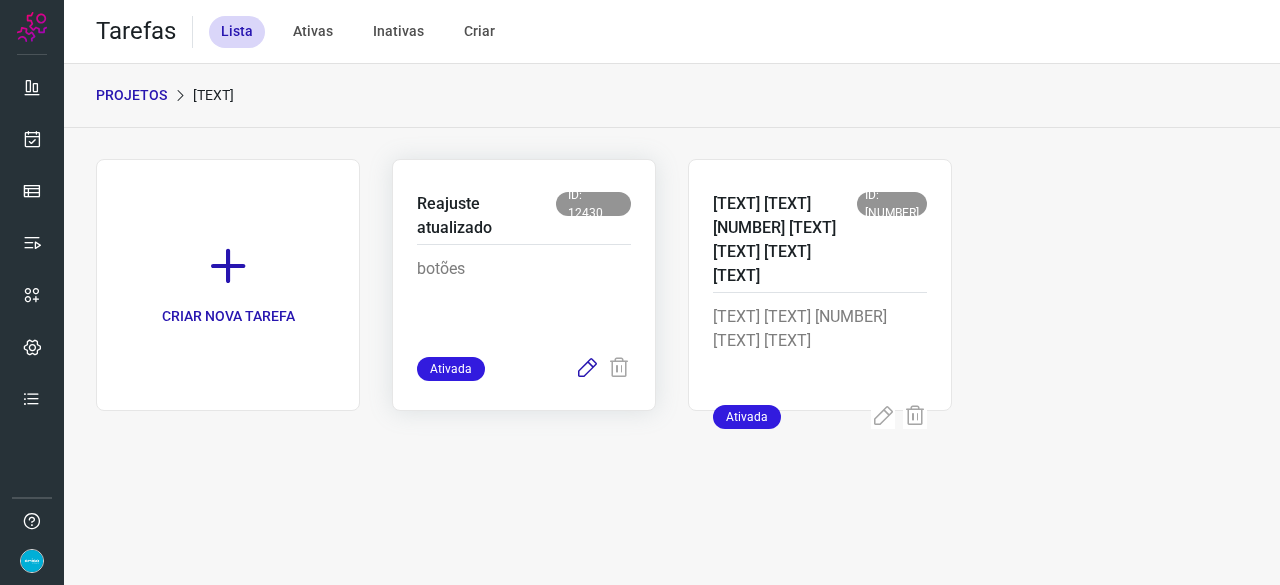 click at bounding box center (587, 369) 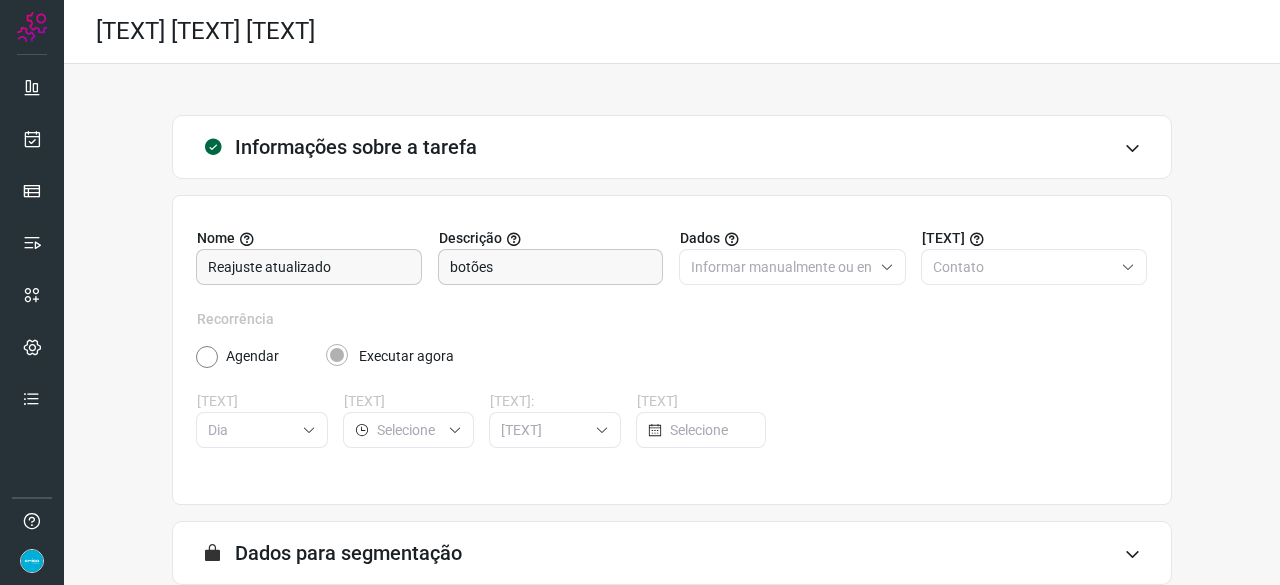 scroll, scrollTop: 195, scrollLeft: 0, axis: vertical 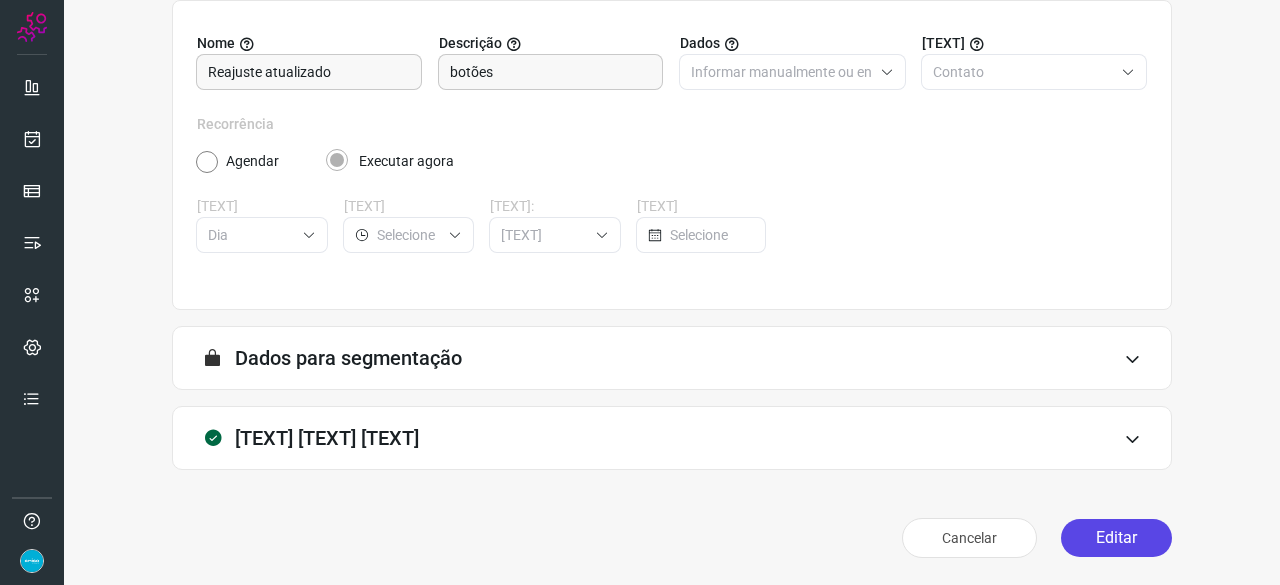 click on "Editar" at bounding box center [1116, 538] 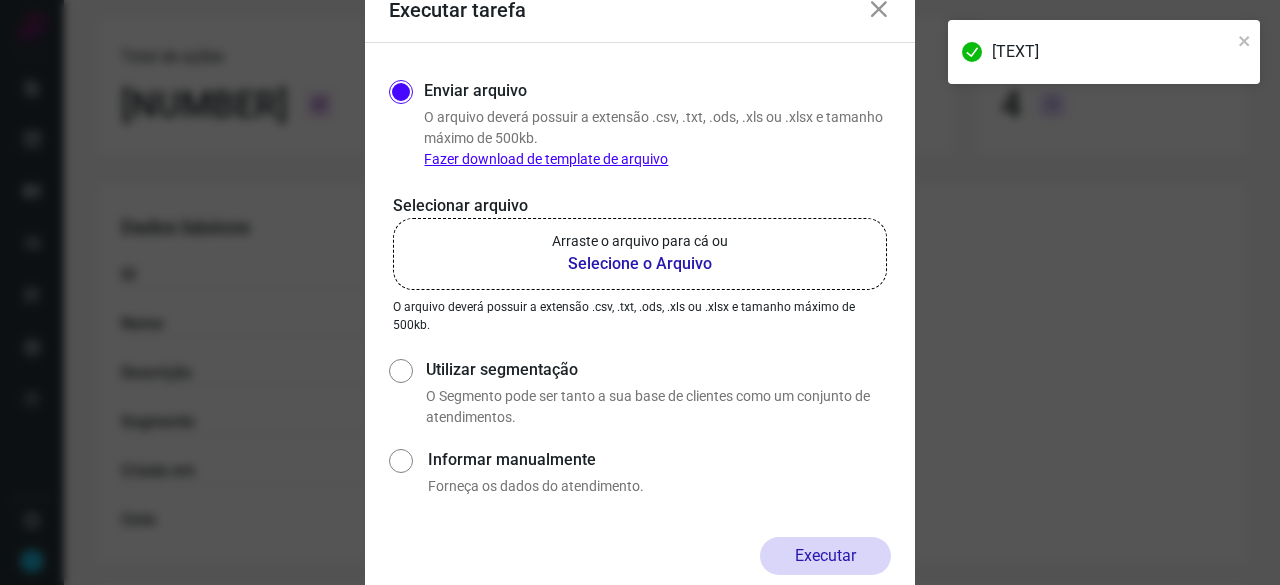 click on "Selecione o Arquivo" at bounding box center (640, 264) 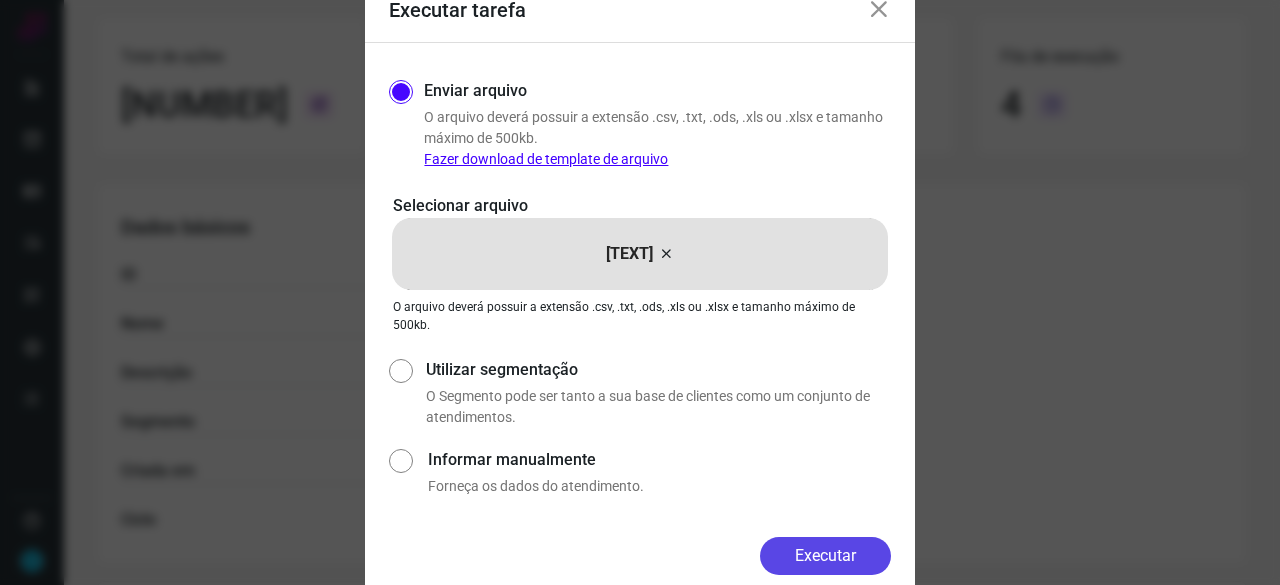 click on "Executar" at bounding box center [825, 556] 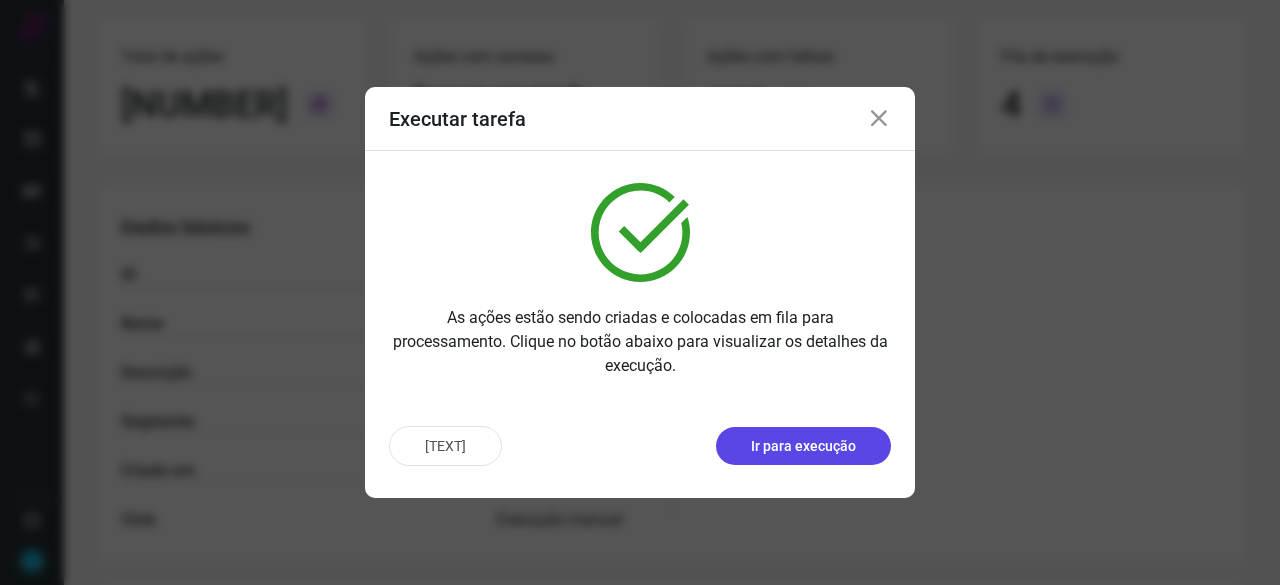 click on "Ir para execução" at bounding box center [803, 446] 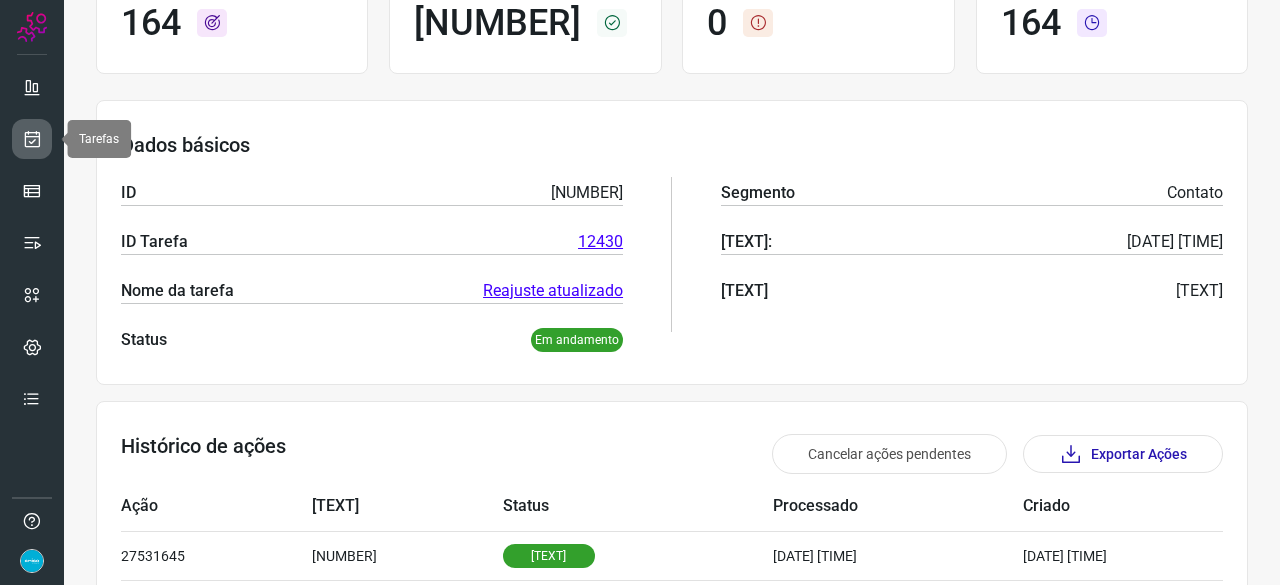 click at bounding box center (32, 139) 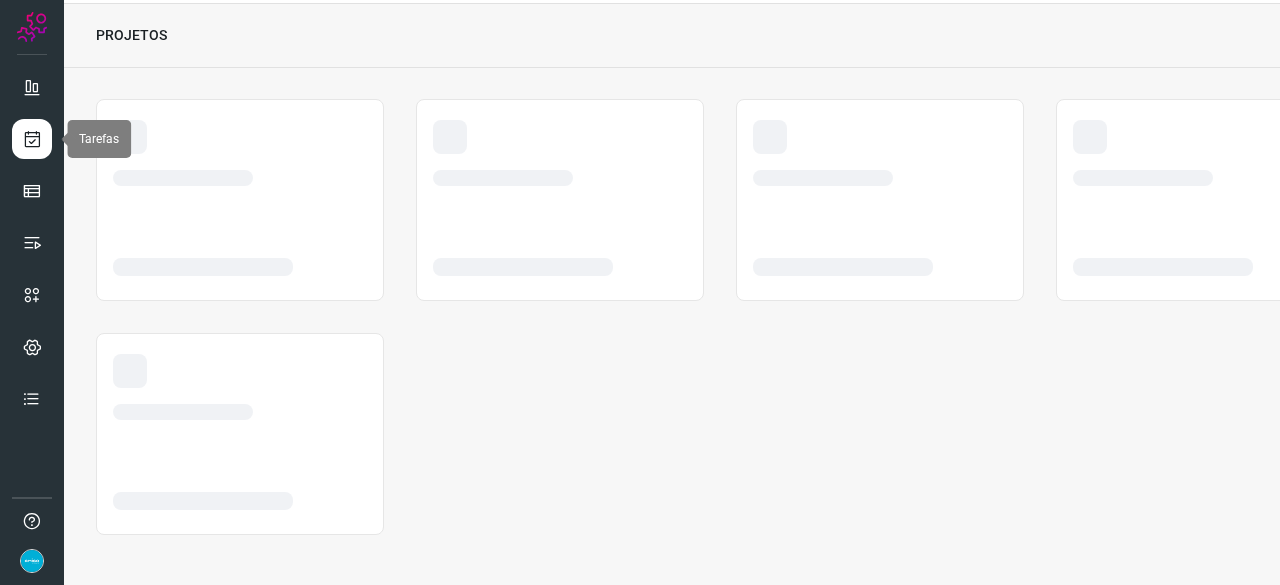 scroll, scrollTop: 60, scrollLeft: 0, axis: vertical 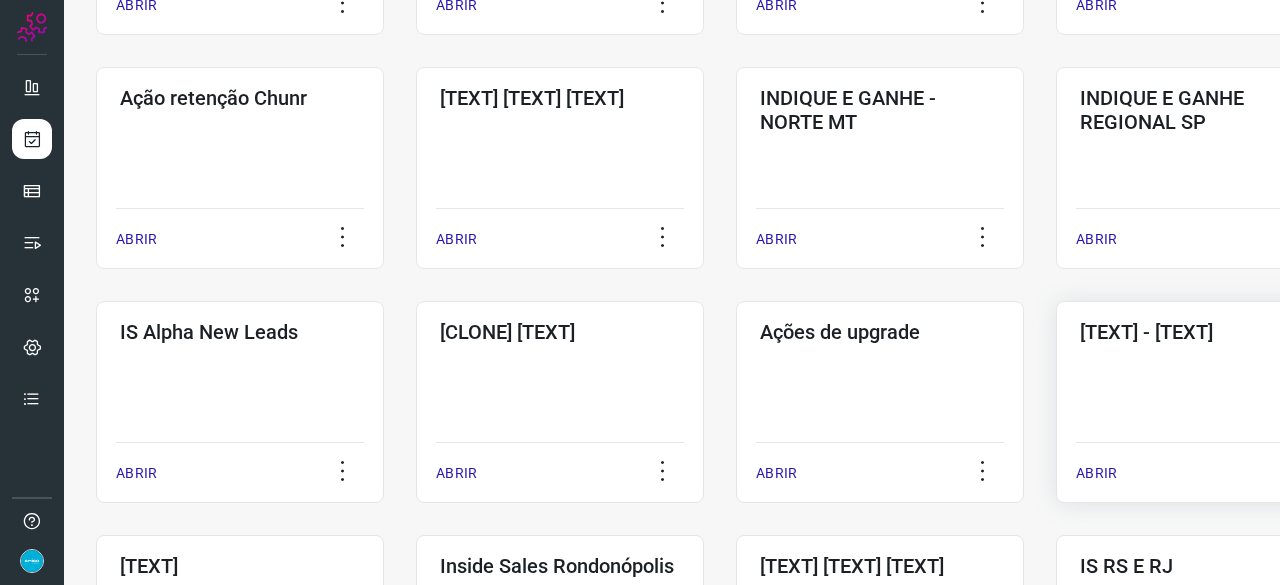 click on "ABRIR" at bounding box center (1096, 473) 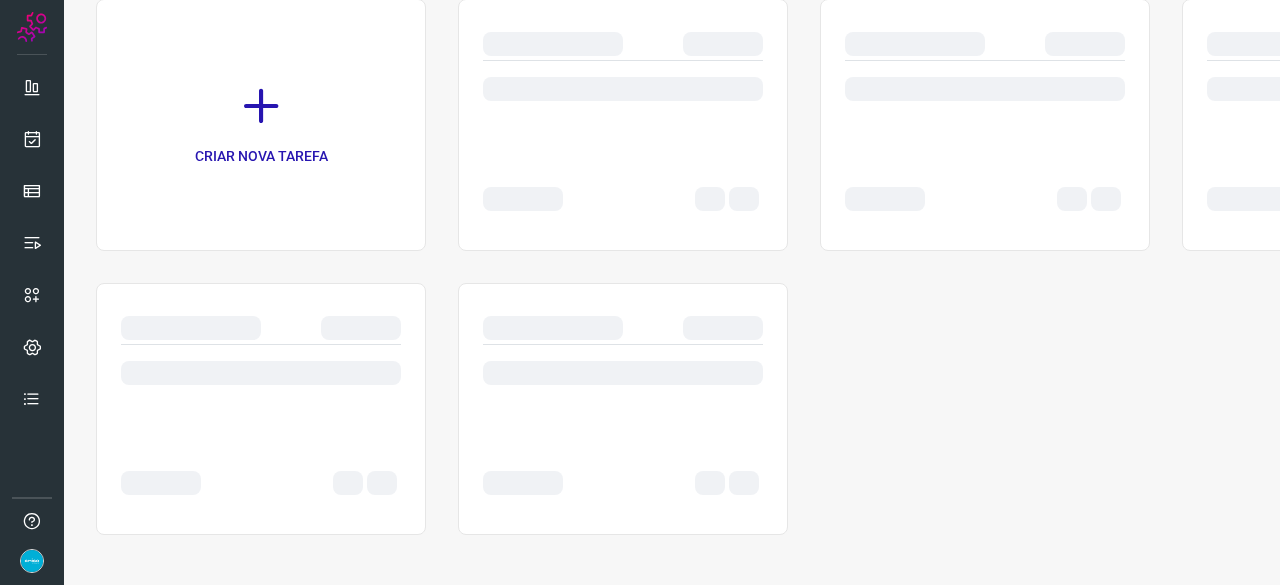 scroll, scrollTop: 0, scrollLeft: 0, axis: both 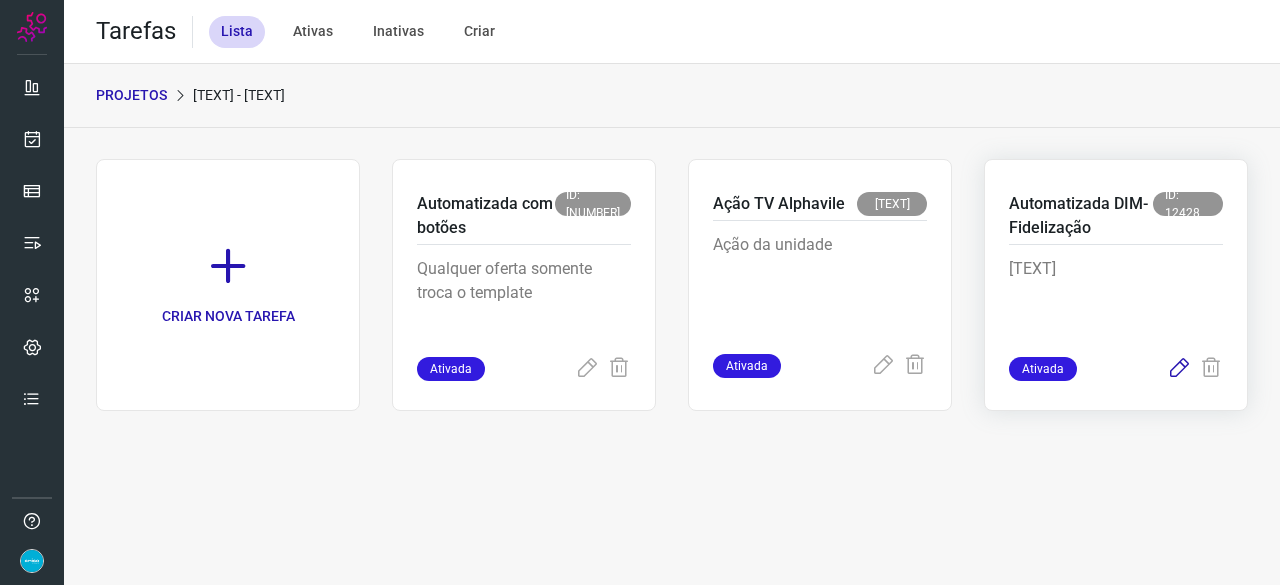 click at bounding box center (1179, 369) 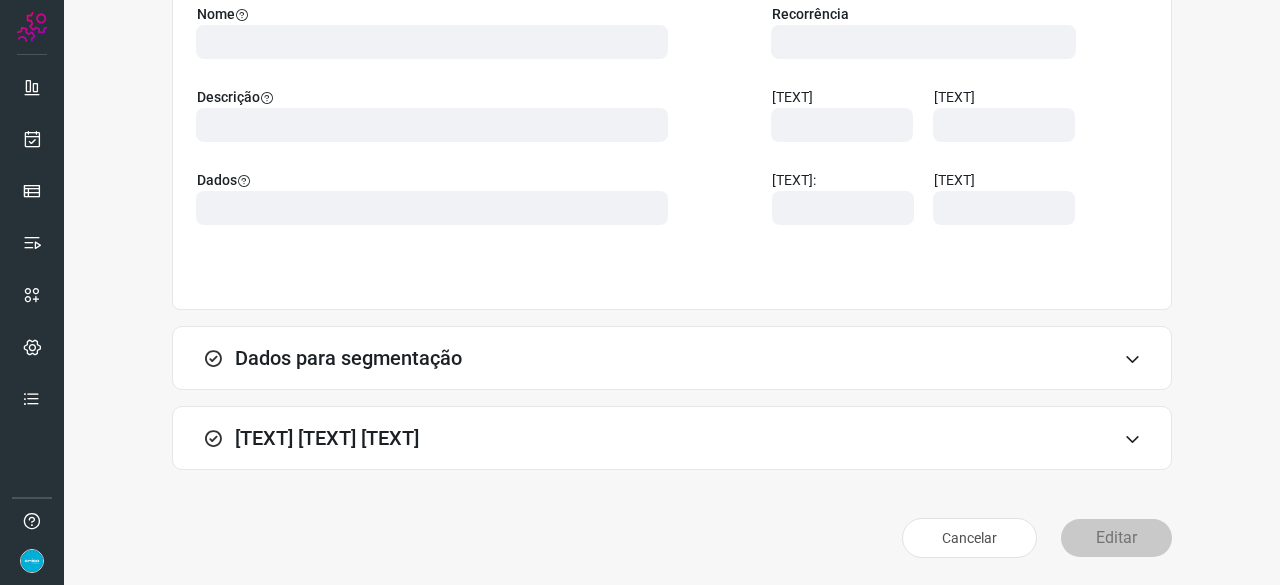 scroll, scrollTop: 195, scrollLeft: 0, axis: vertical 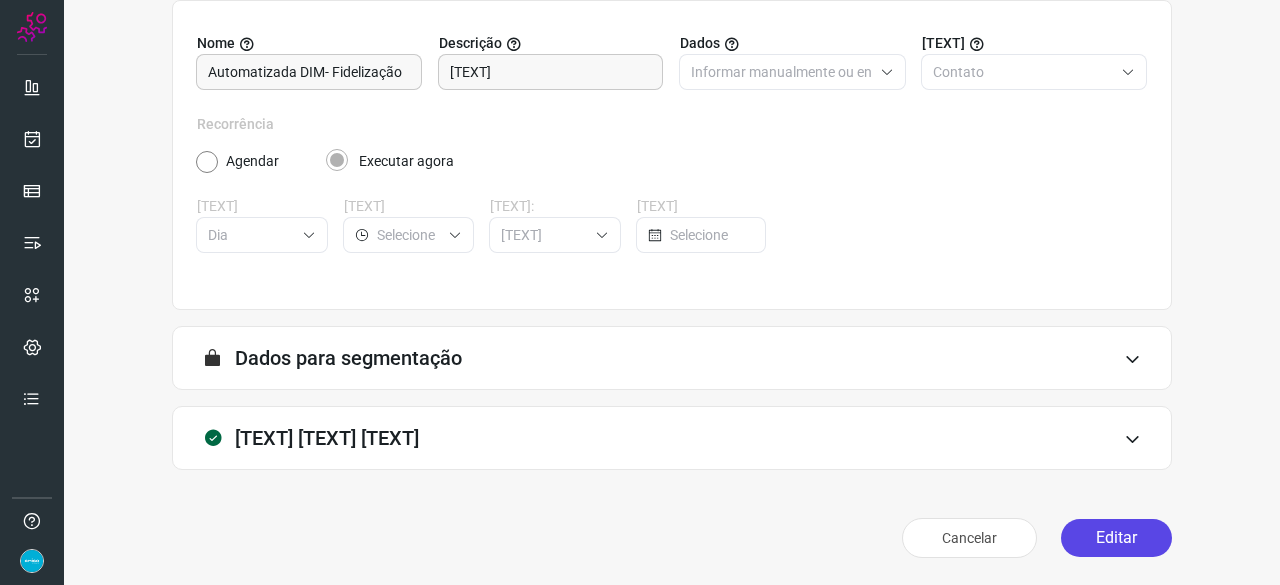 click on "Editar" at bounding box center [1116, 538] 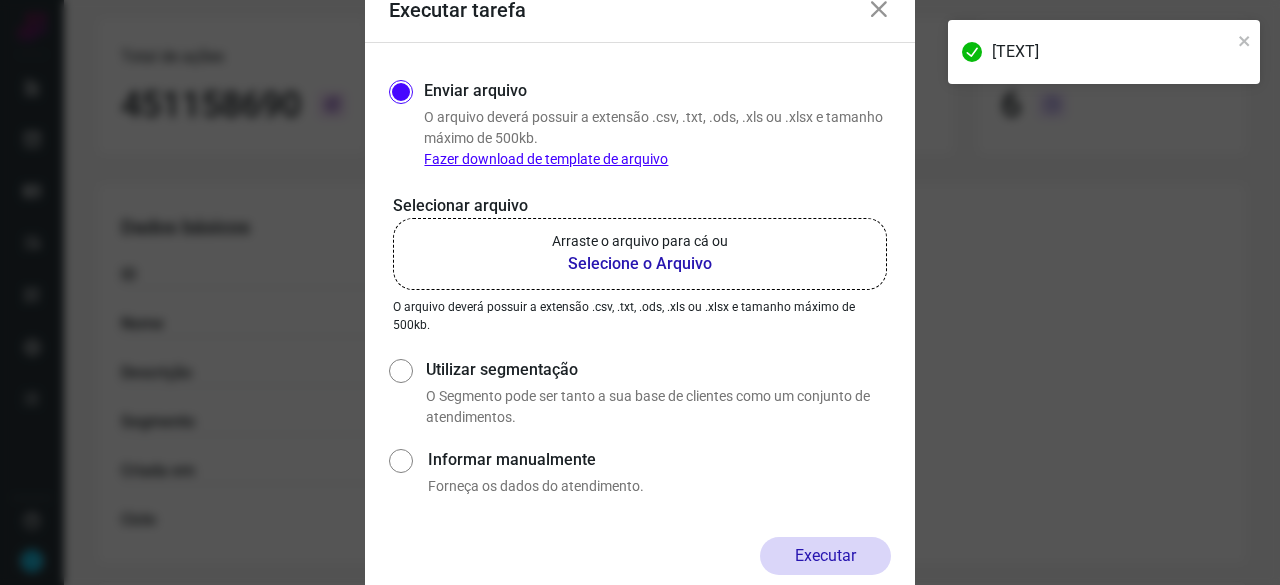 click on "Selecione o Arquivo" at bounding box center [640, 264] 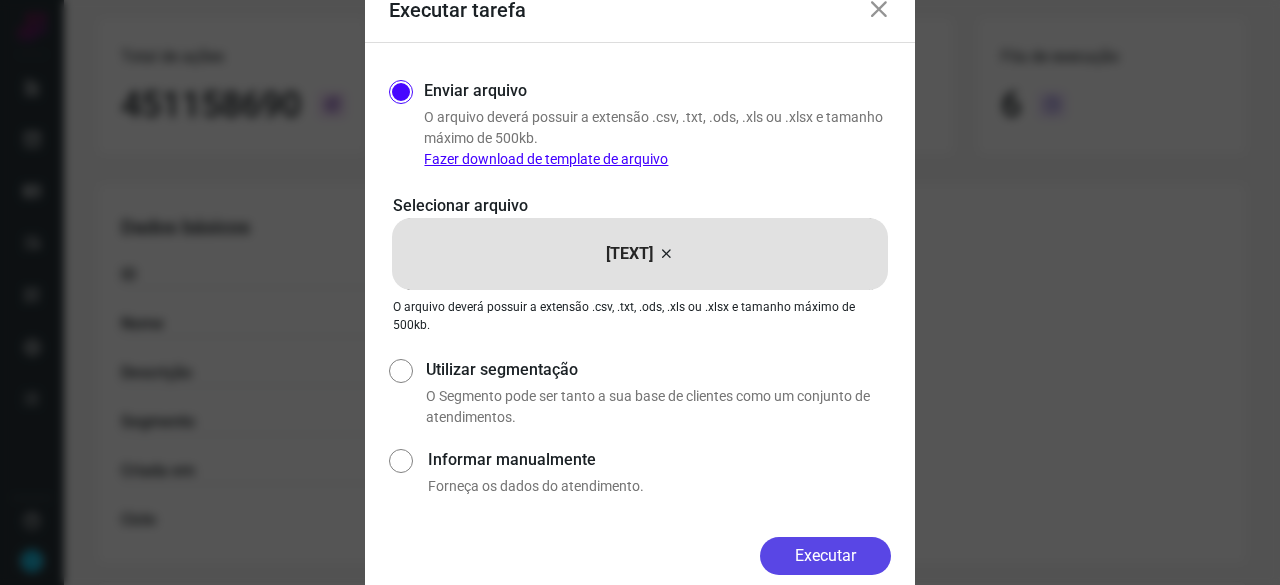 click on "Executar" at bounding box center (825, 556) 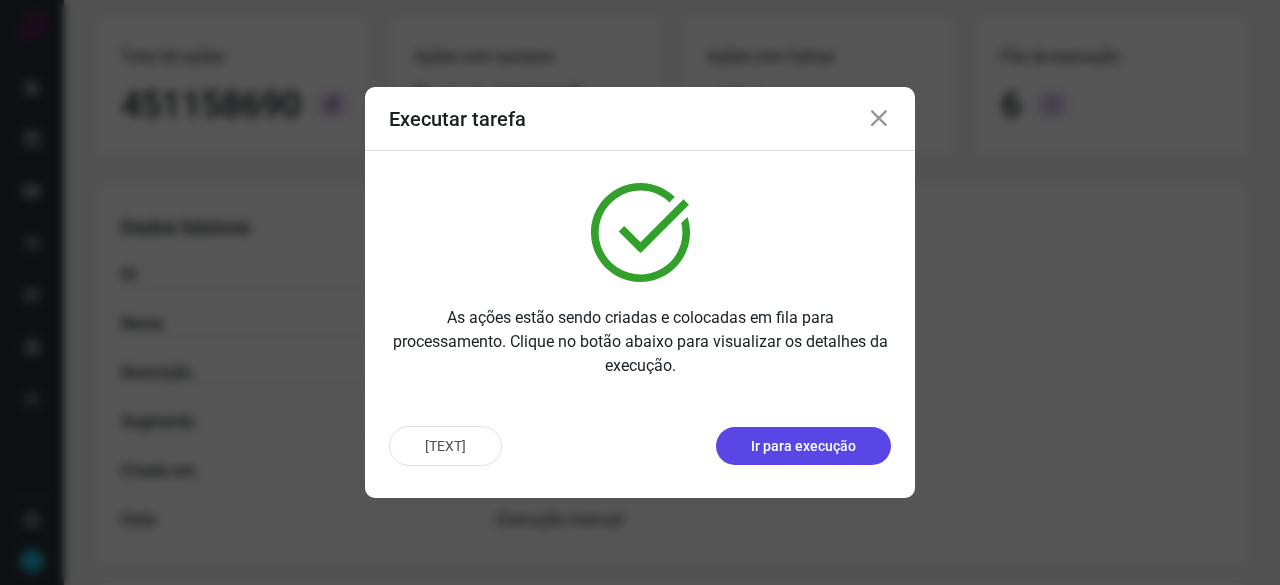 click on "Ir para execução" at bounding box center (803, 446) 